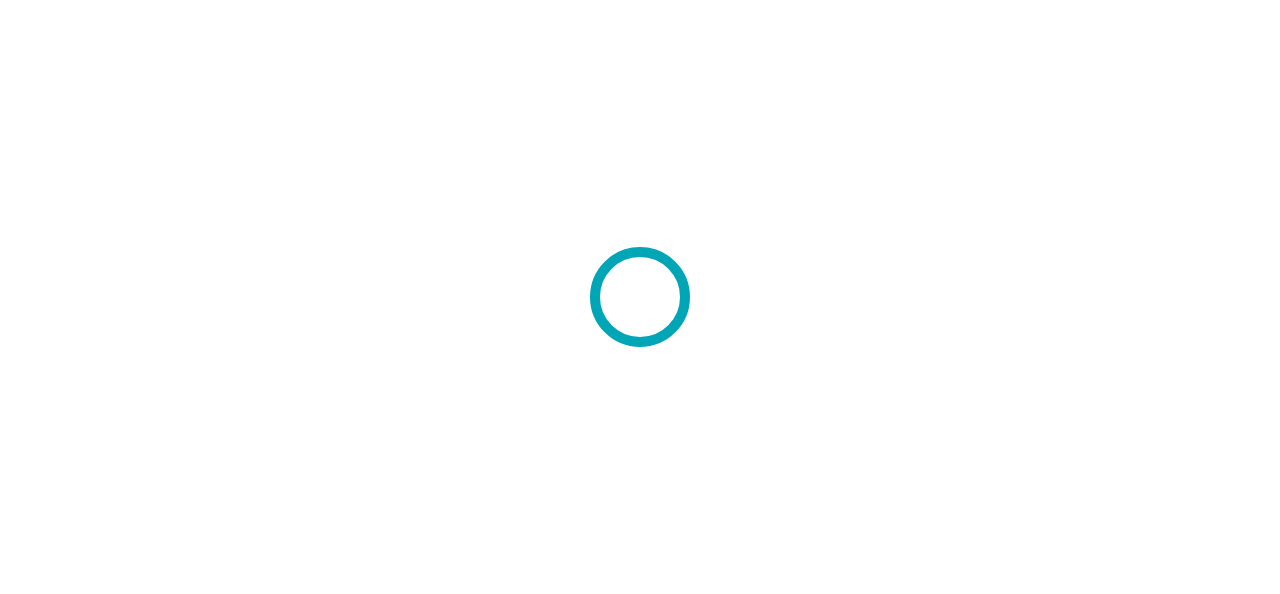 scroll, scrollTop: 0, scrollLeft: 0, axis: both 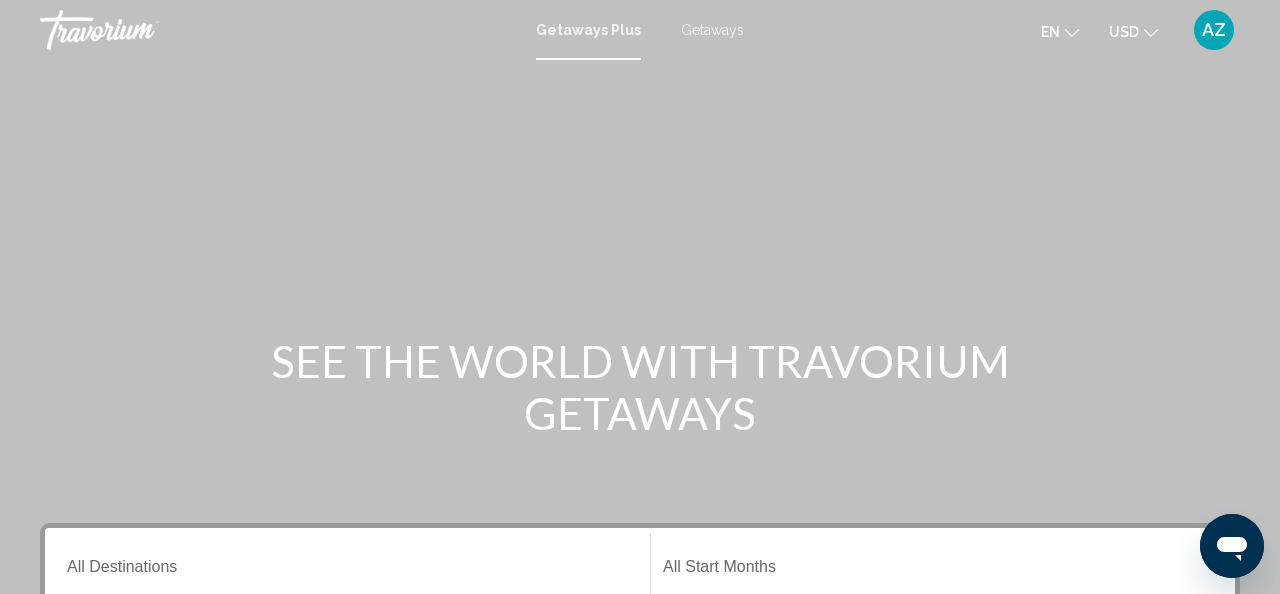 click on "Getaways" at bounding box center (712, 30) 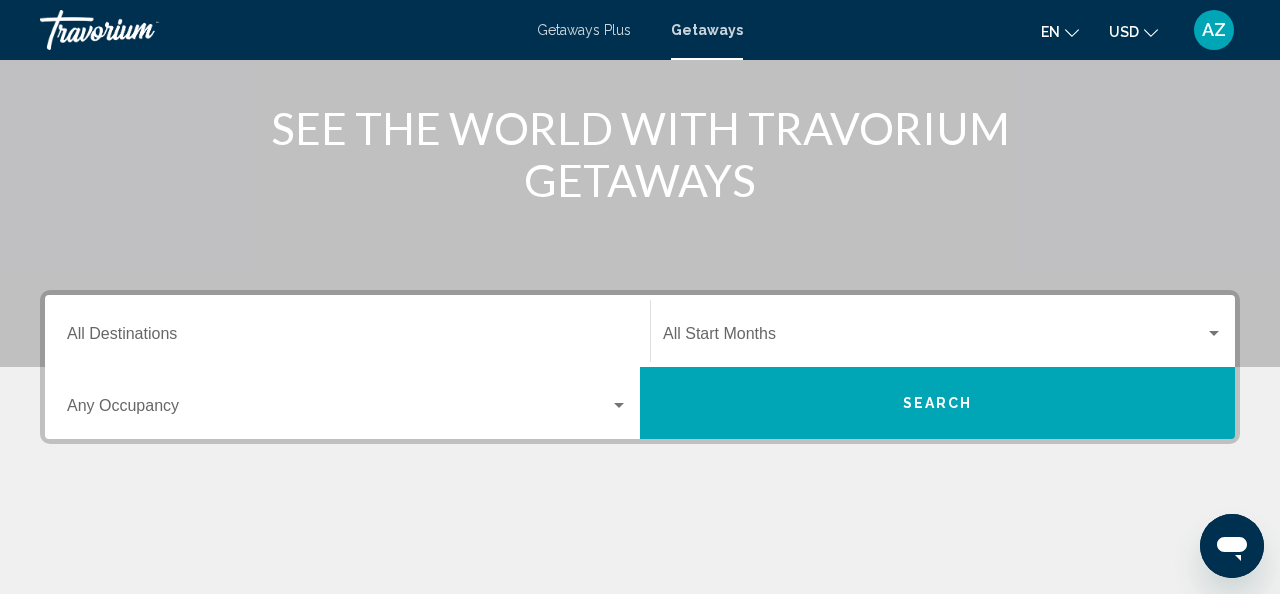 scroll, scrollTop: 261, scrollLeft: 0, axis: vertical 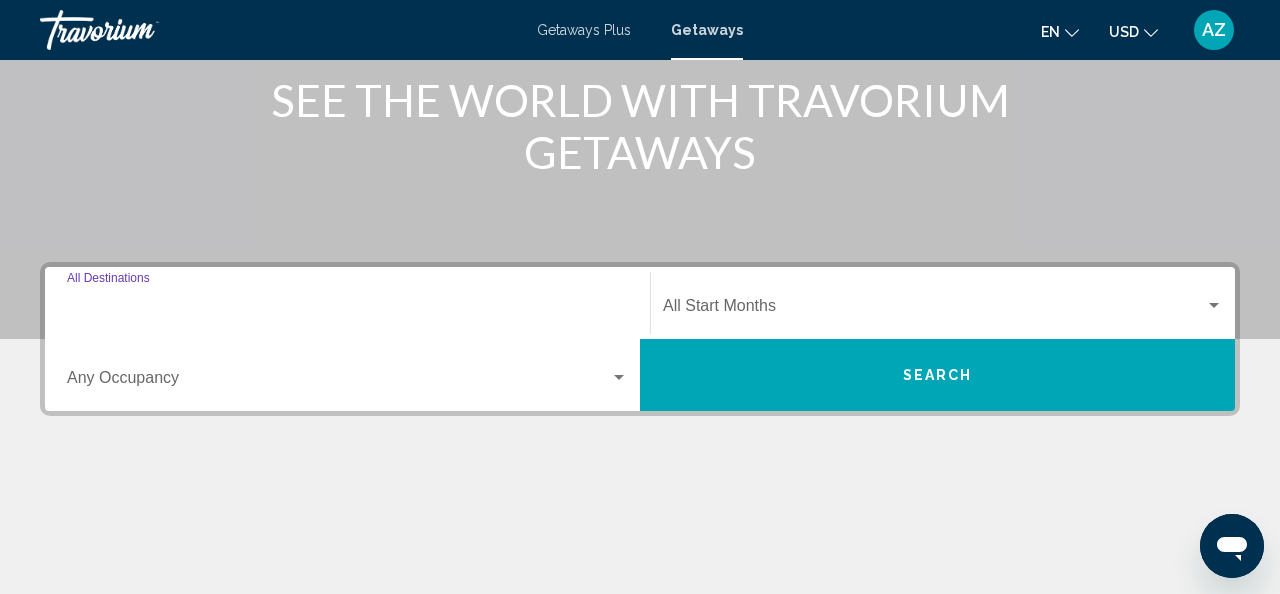 click on "Destination All Destinations" at bounding box center [347, 310] 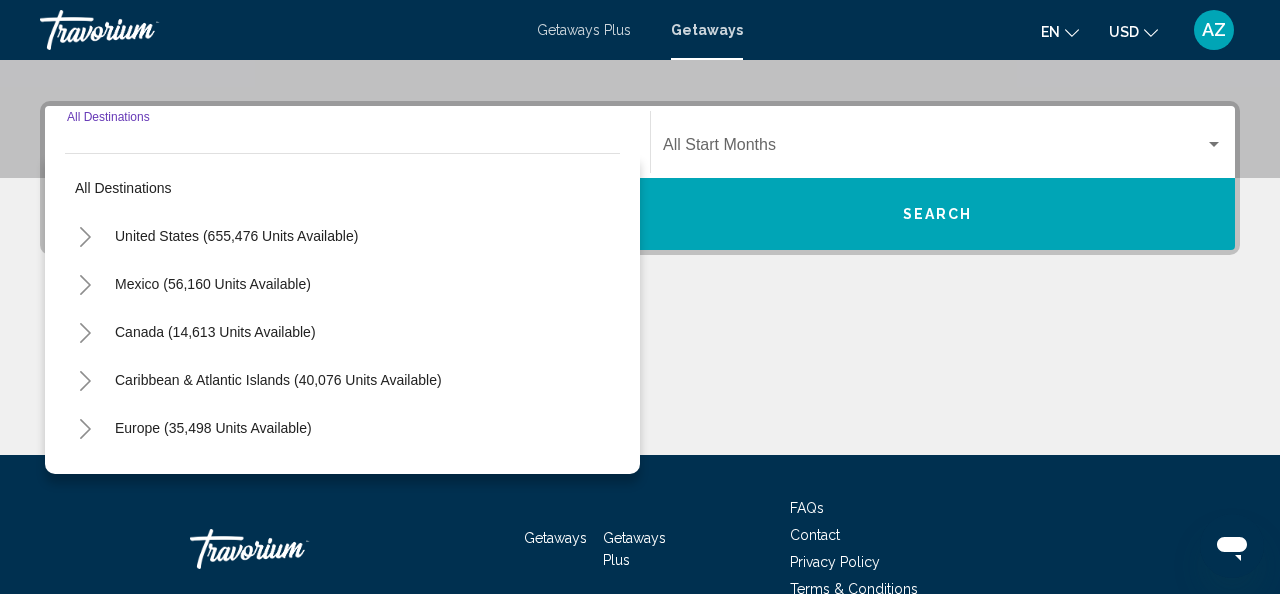 scroll, scrollTop: 458, scrollLeft: 0, axis: vertical 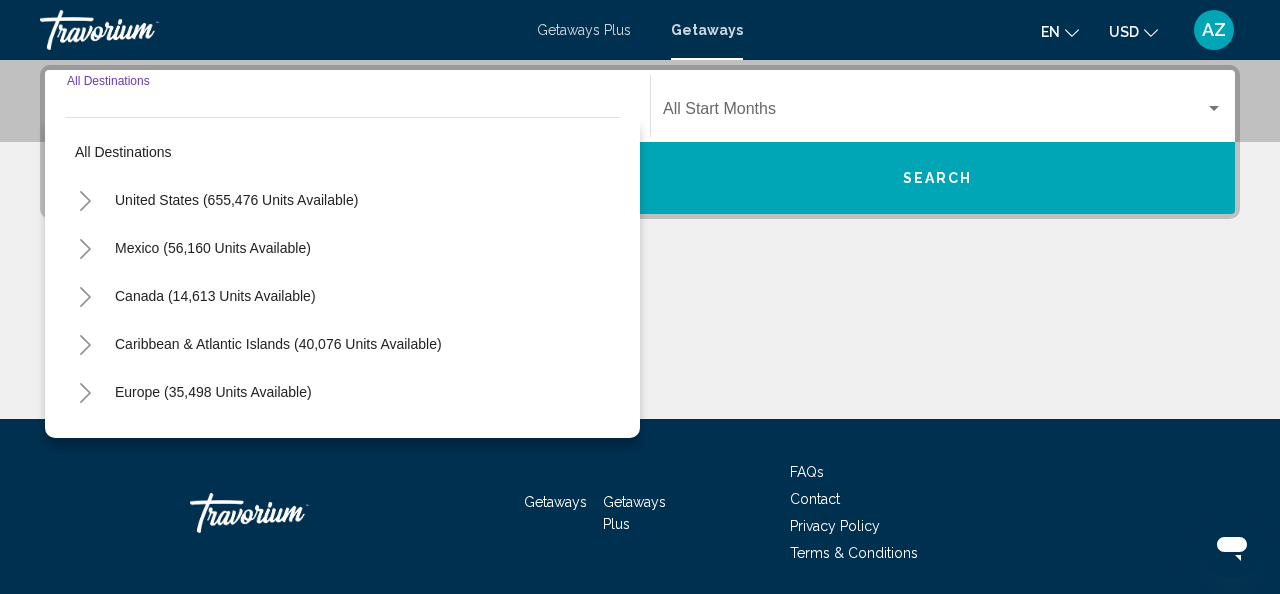 click 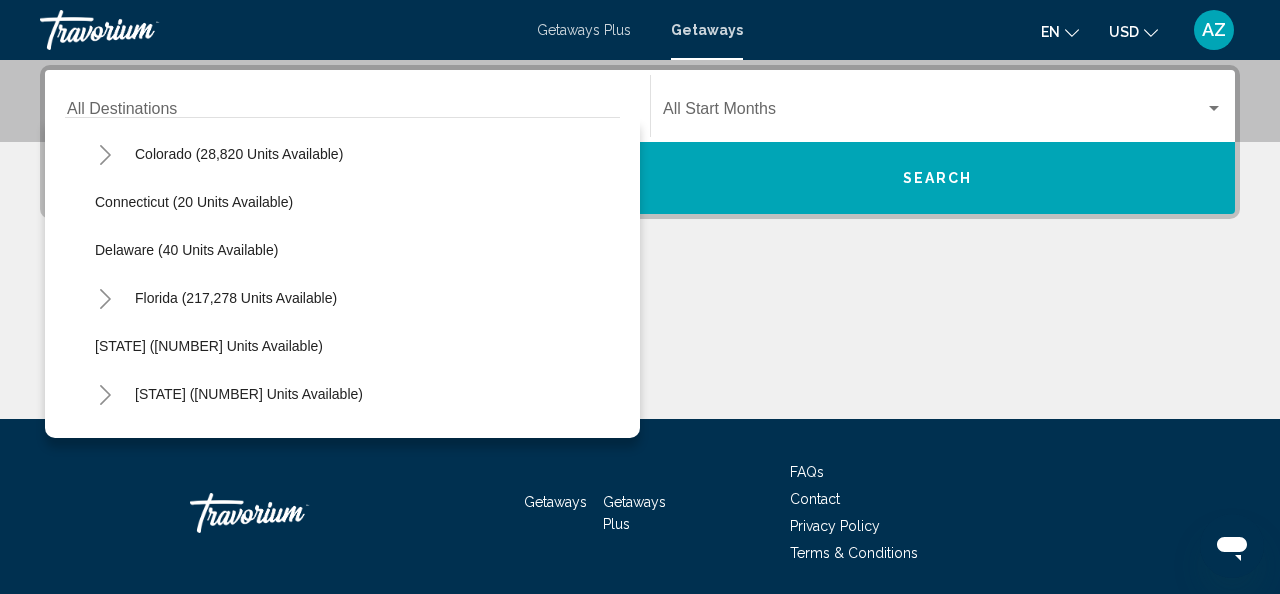 scroll, scrollTop: 243, scrollLeft: 0, axis: vertical 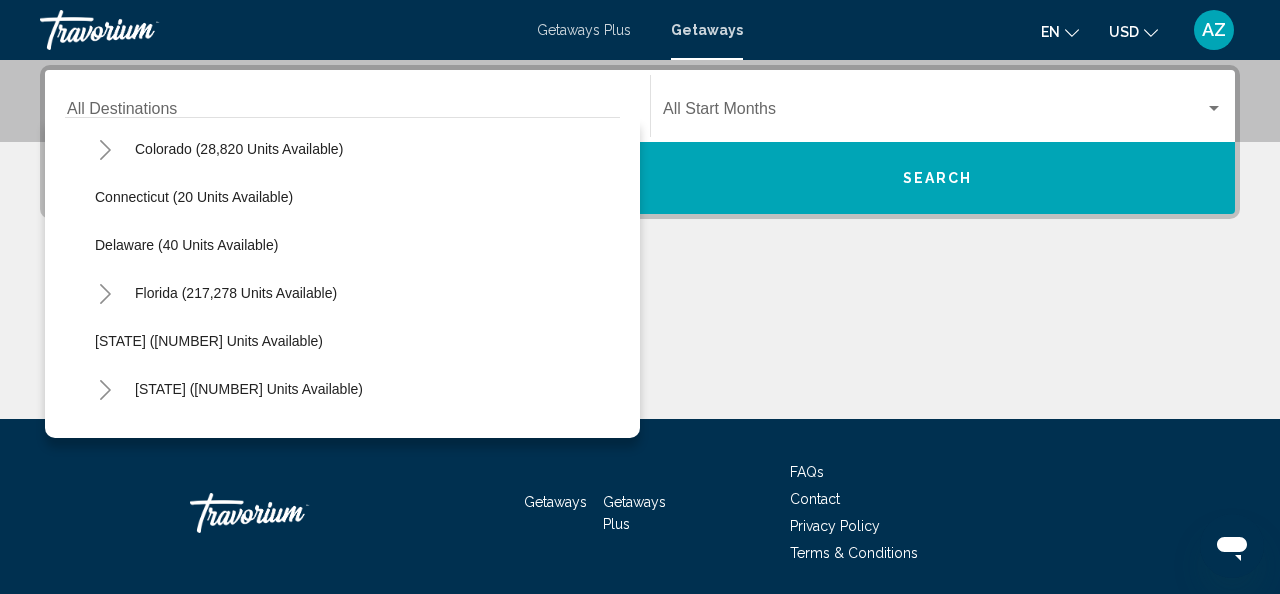 click 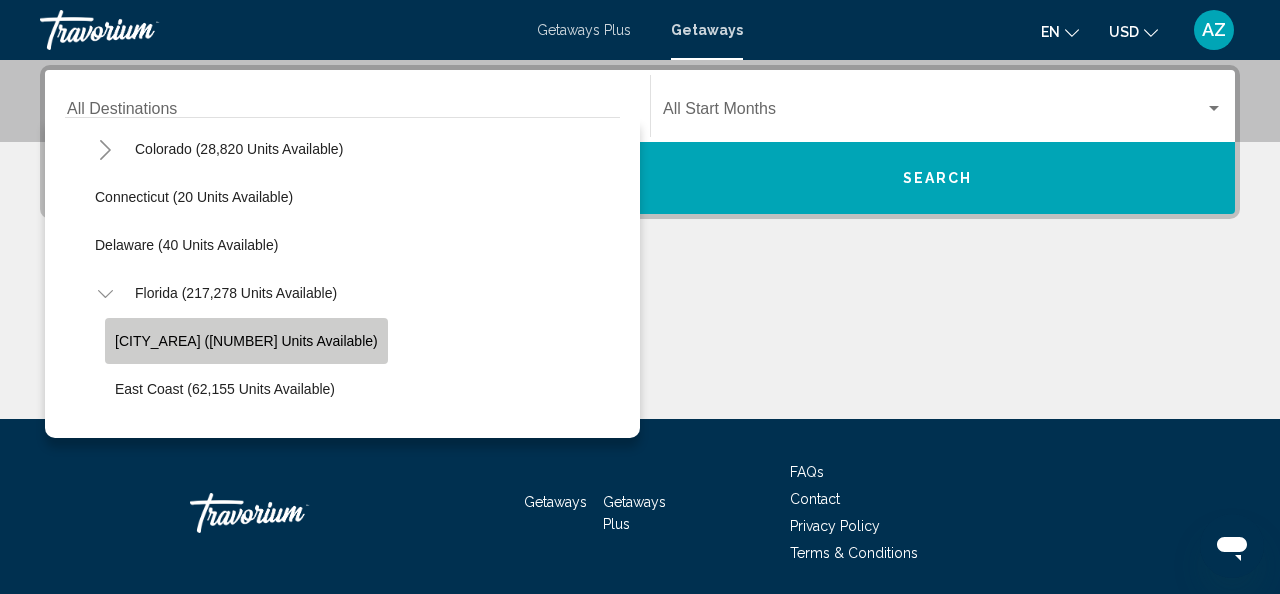 click on "[CITY_AREA] ([NUMBER] units available)" 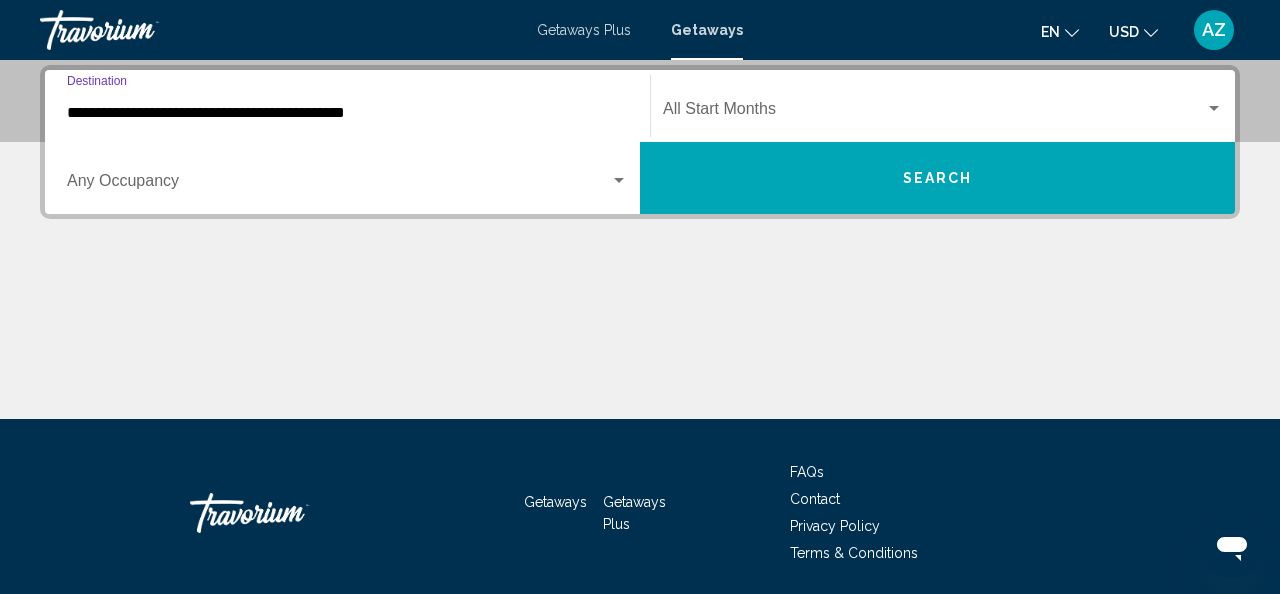 click at bounding box center (619, 180) 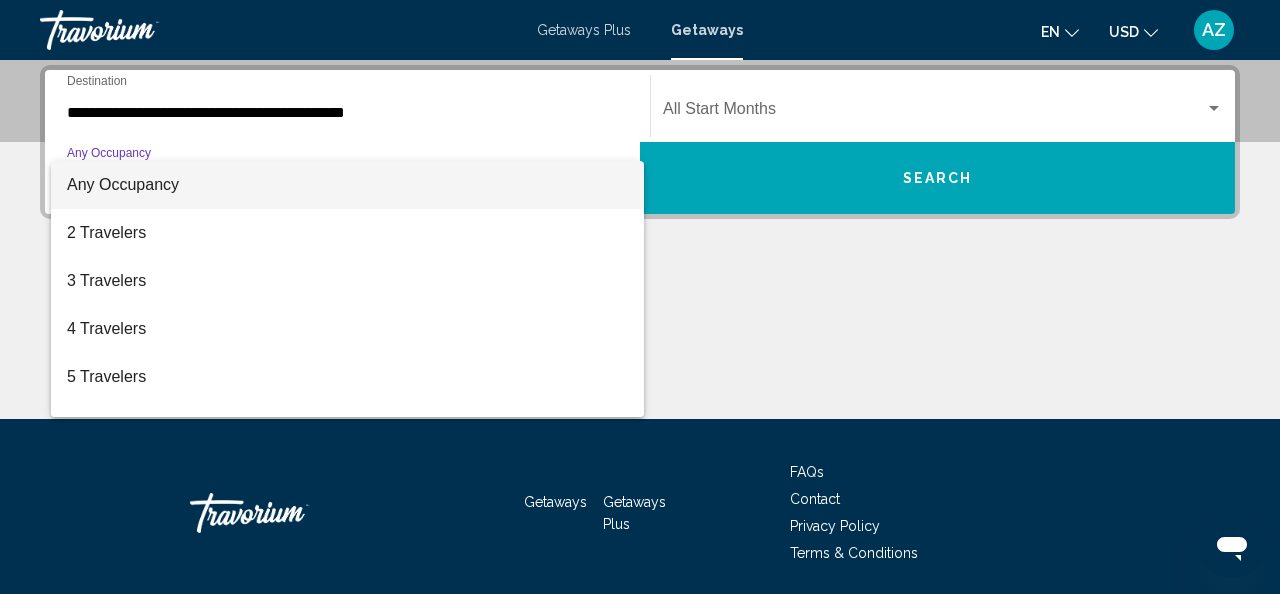 click at bounding box center (640, 297) 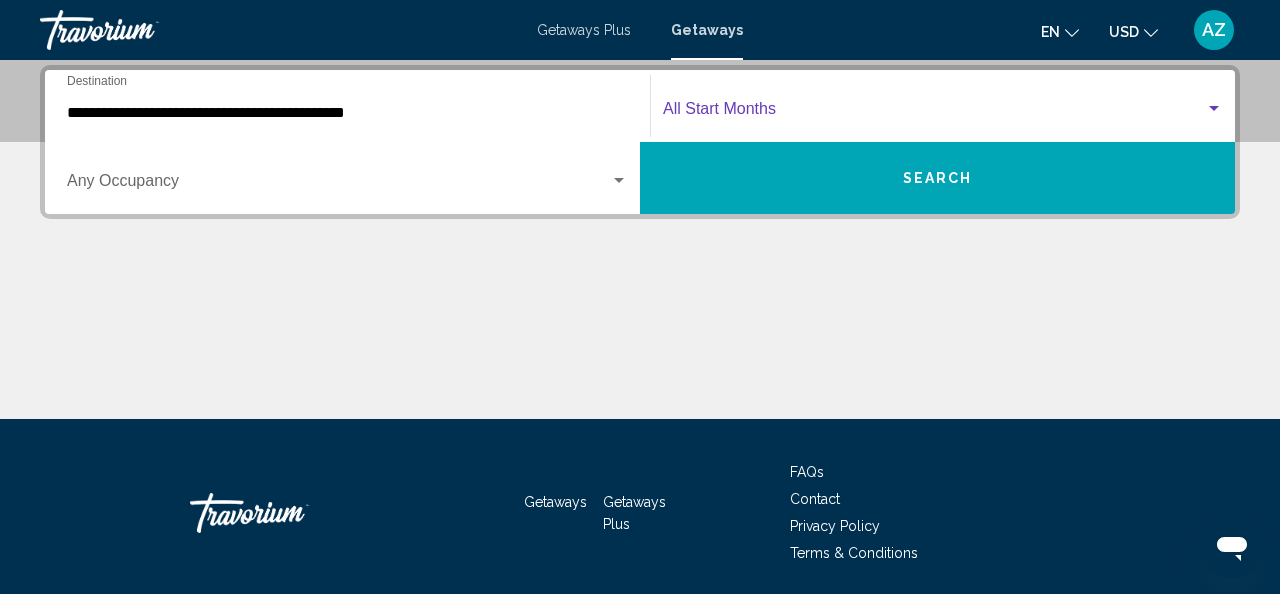 click at bounding box center (934, 113) 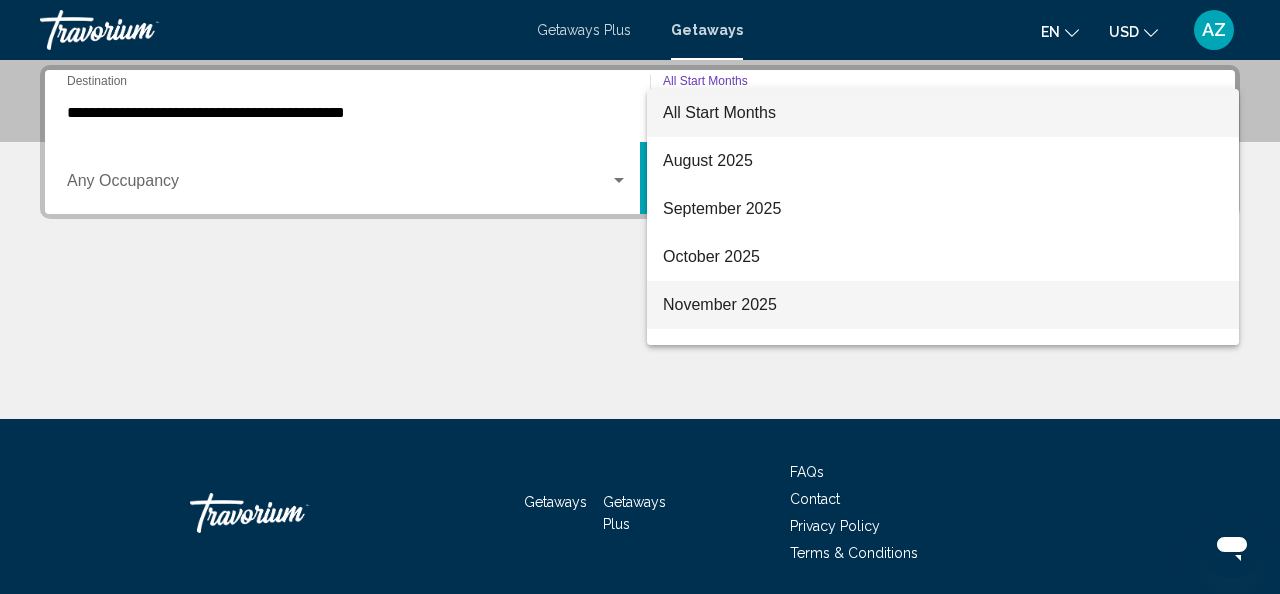 click on "November 2025" at bounding box center [943, 305] 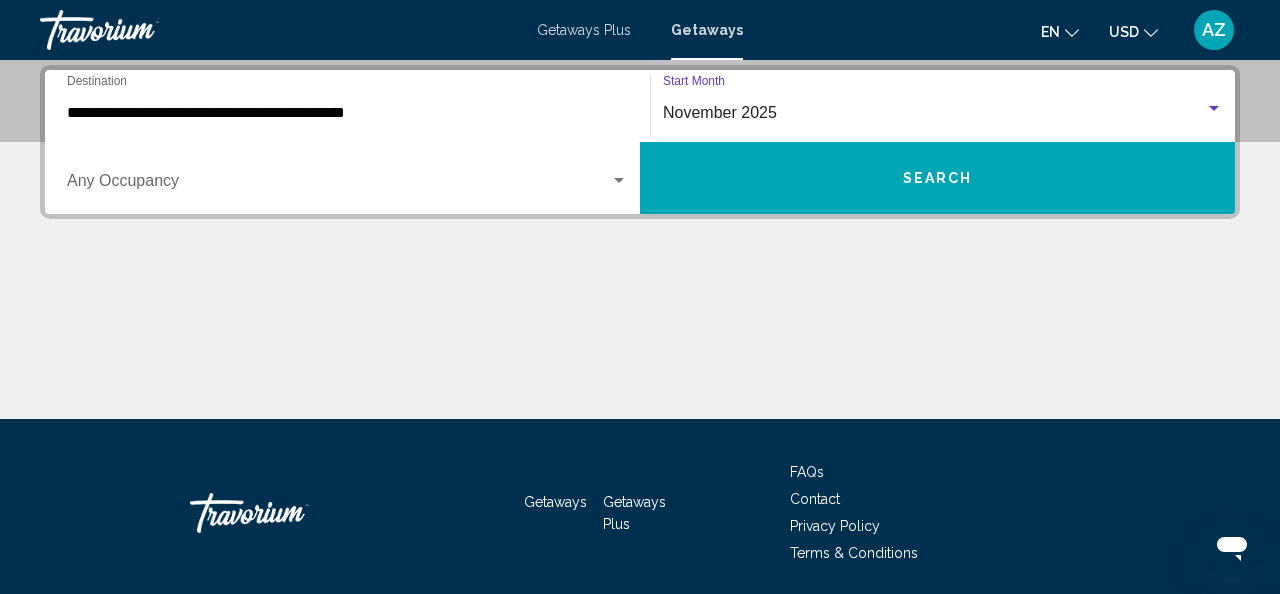 click on "Search" at bounding box center (937, 178) 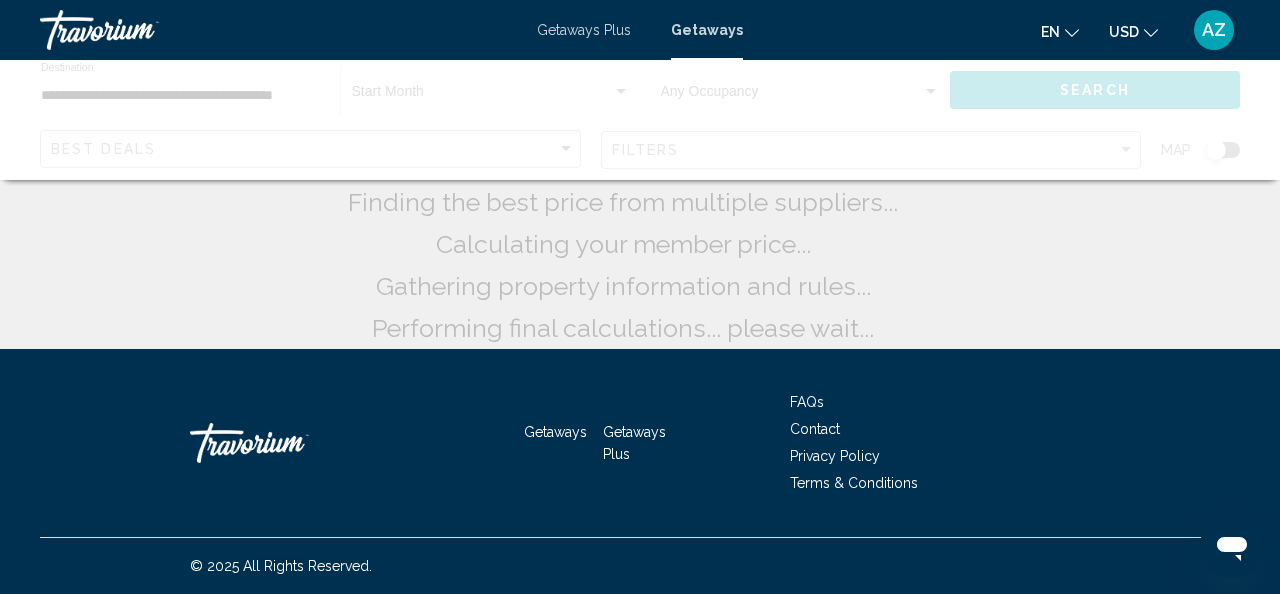 scroll, scrollTop: 0, scrollLeft: 0, axis: both 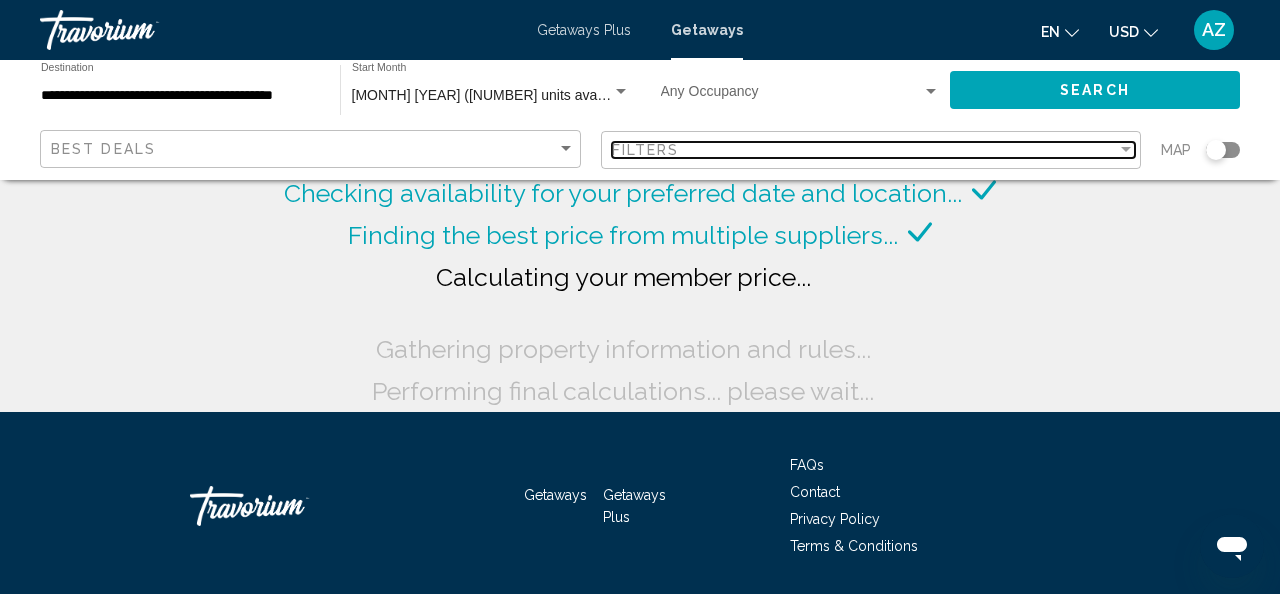 click at bounding box center [1126, 150] 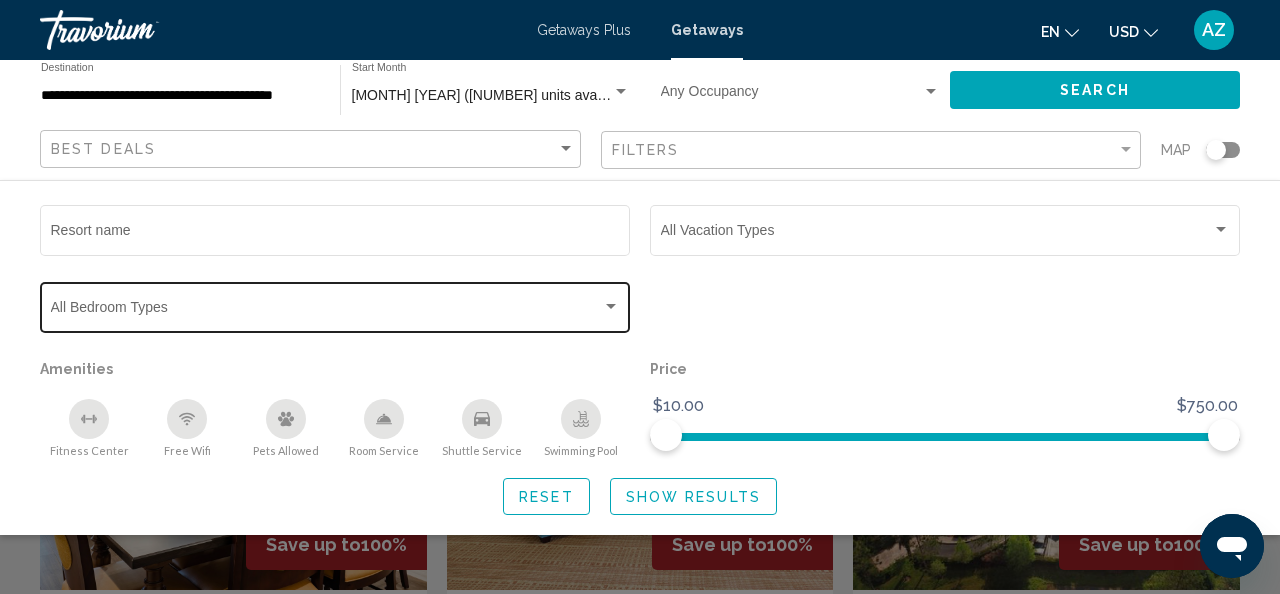 click at bounding box center [611, 306] 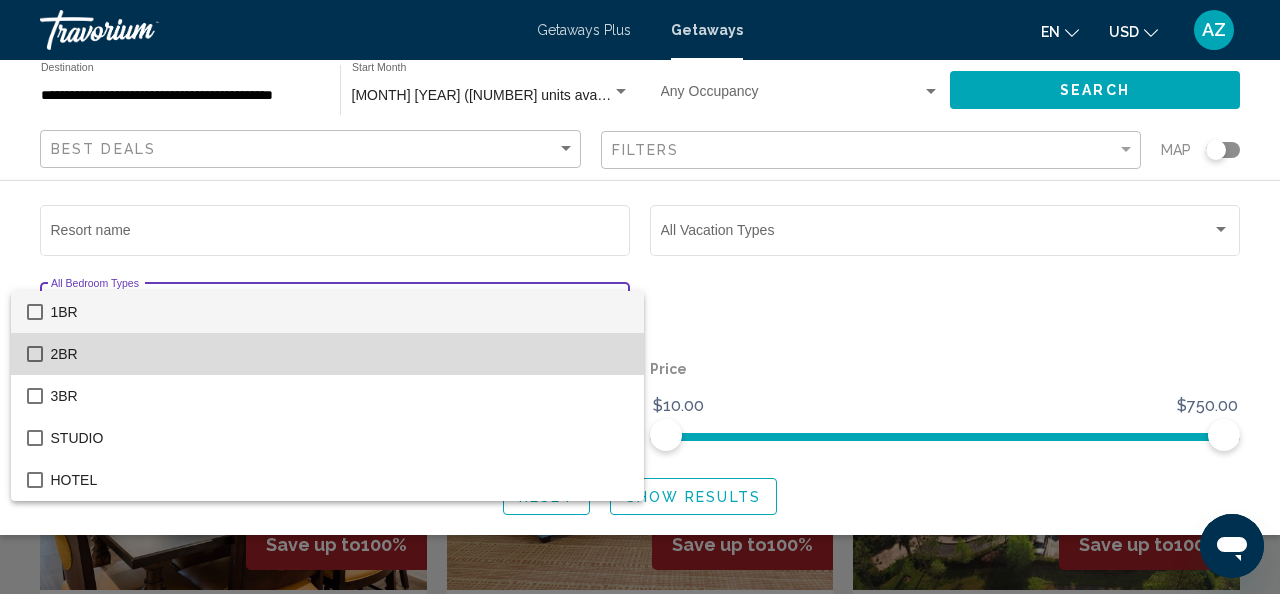 click on "2BR" at bounding box center (339, 354) 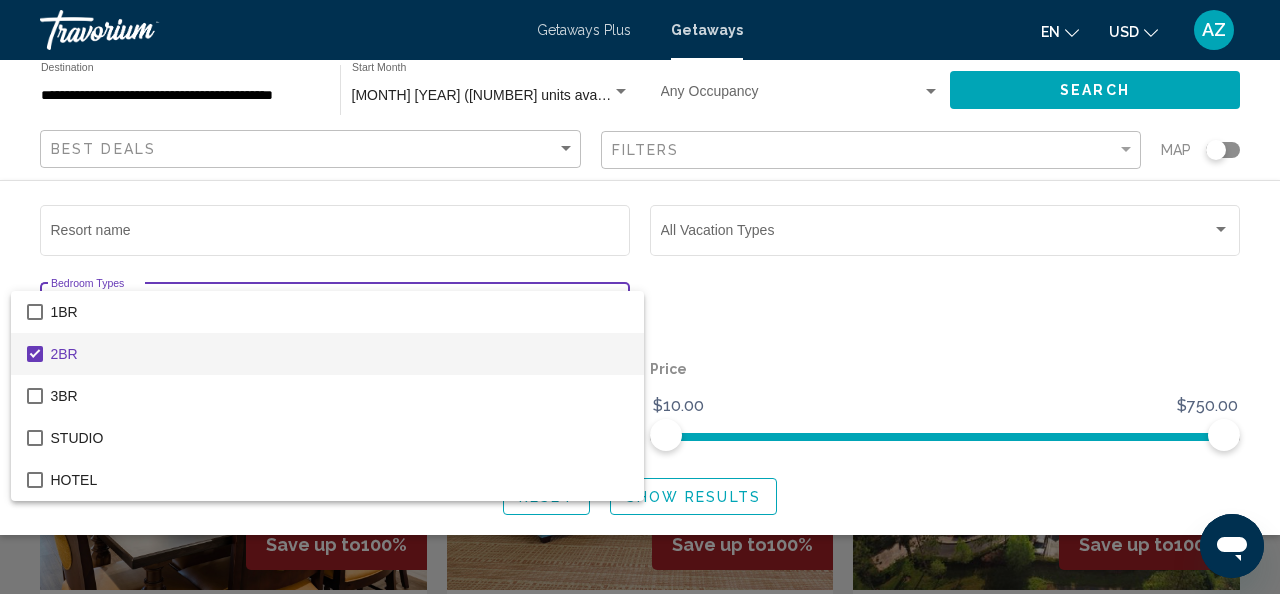 click at bounding box center (640, 297) 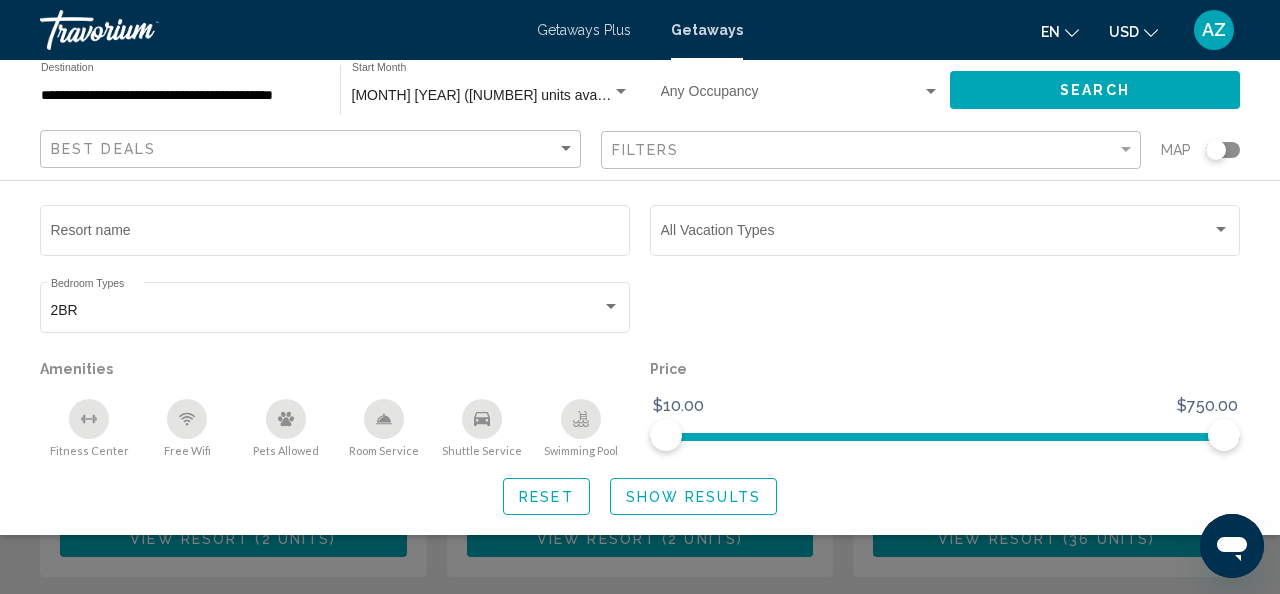 scroll, scrollTop: 370, scrollLeft: 0, axis: vertical 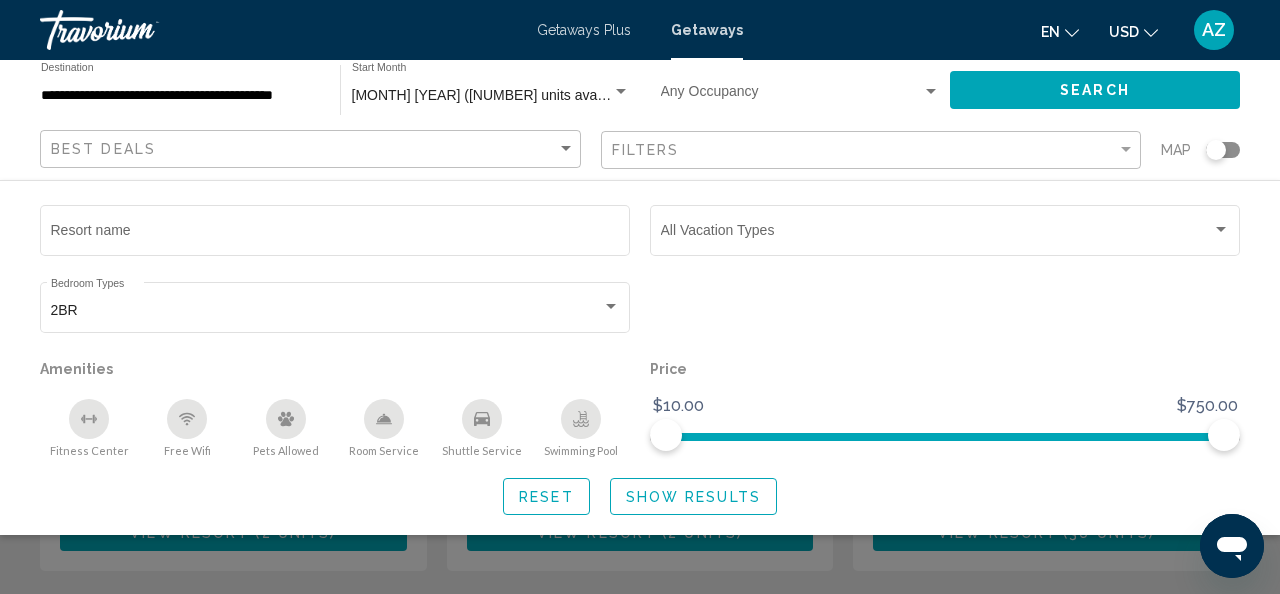 click on "Show Results" 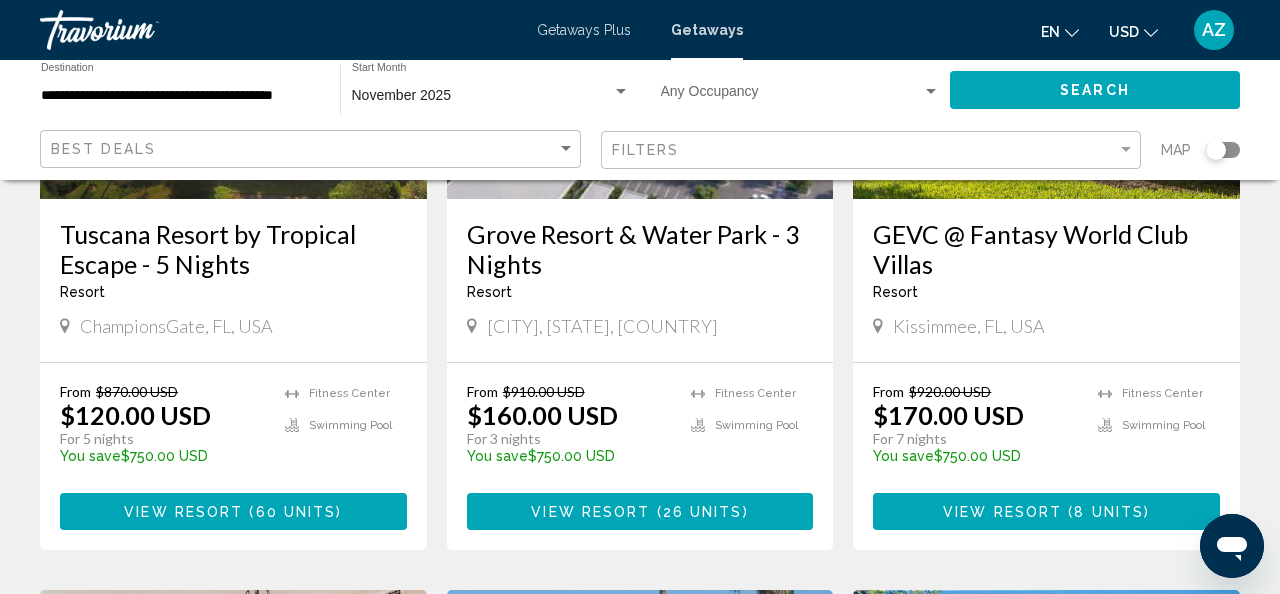 scroll, scrollTop: 1819, scrollLeft: 0, axis: vertical 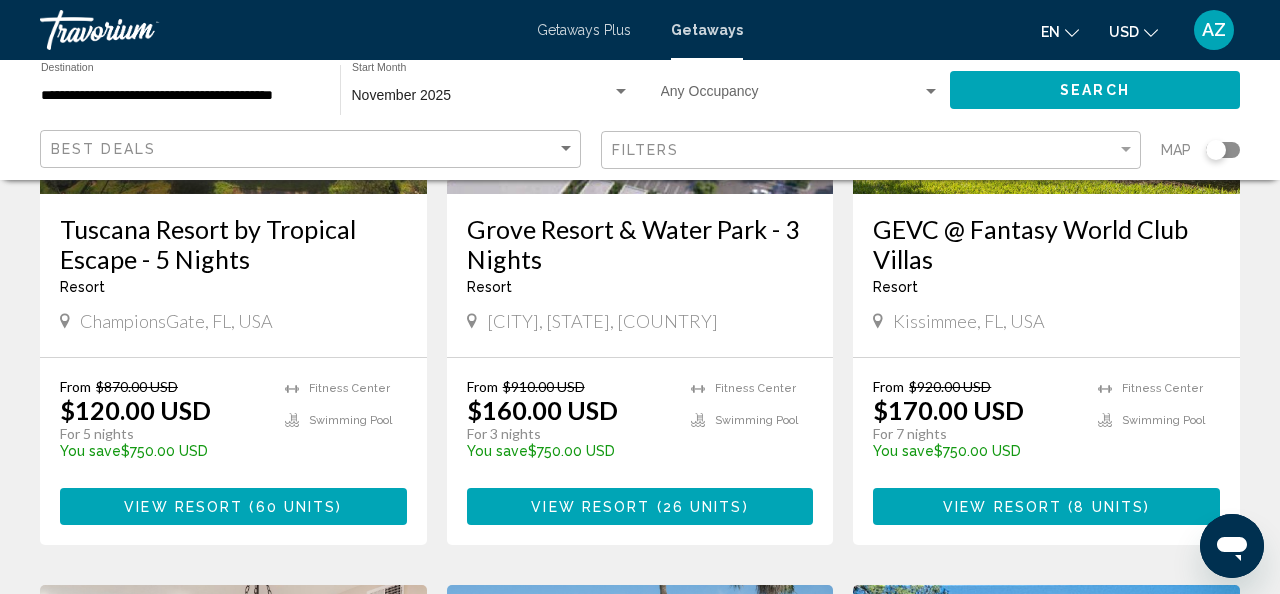 click on "View Resort" at bounding box center (183, 507) 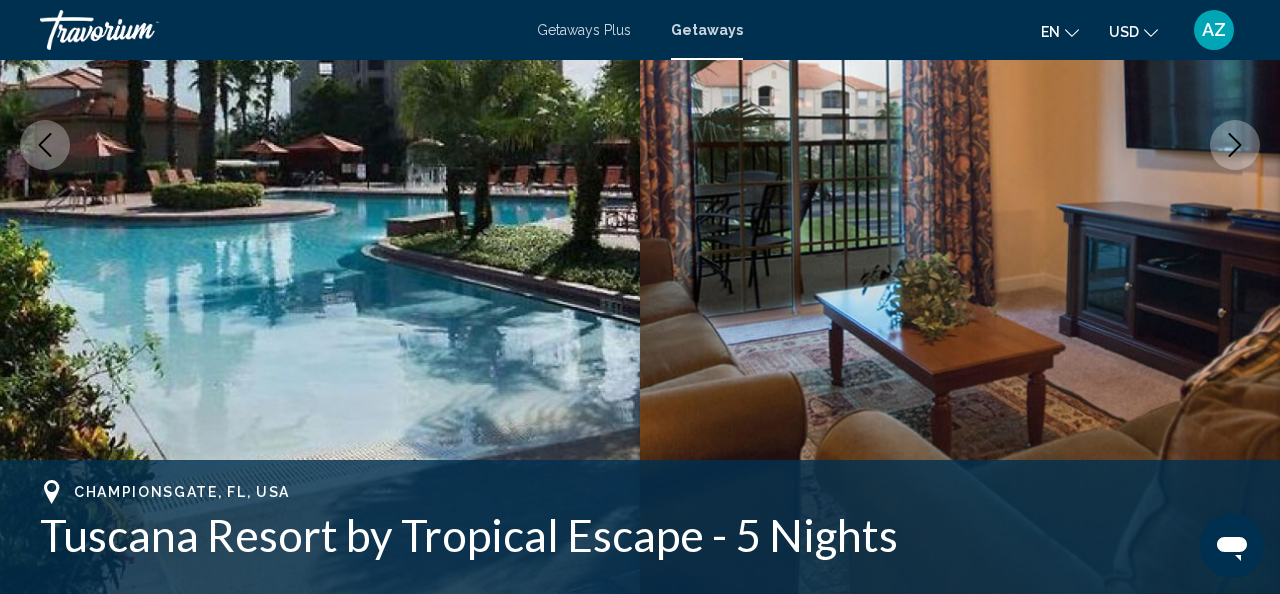 scroll, scrollTop: 386, scrollLeft: 0, axis: vertical 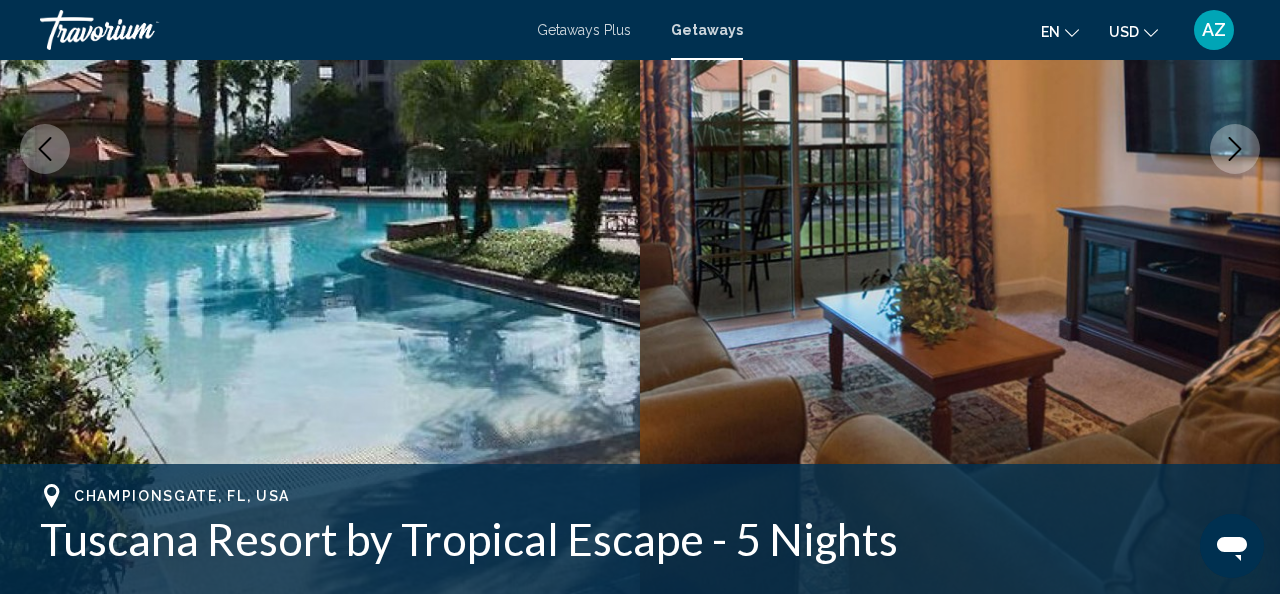 click 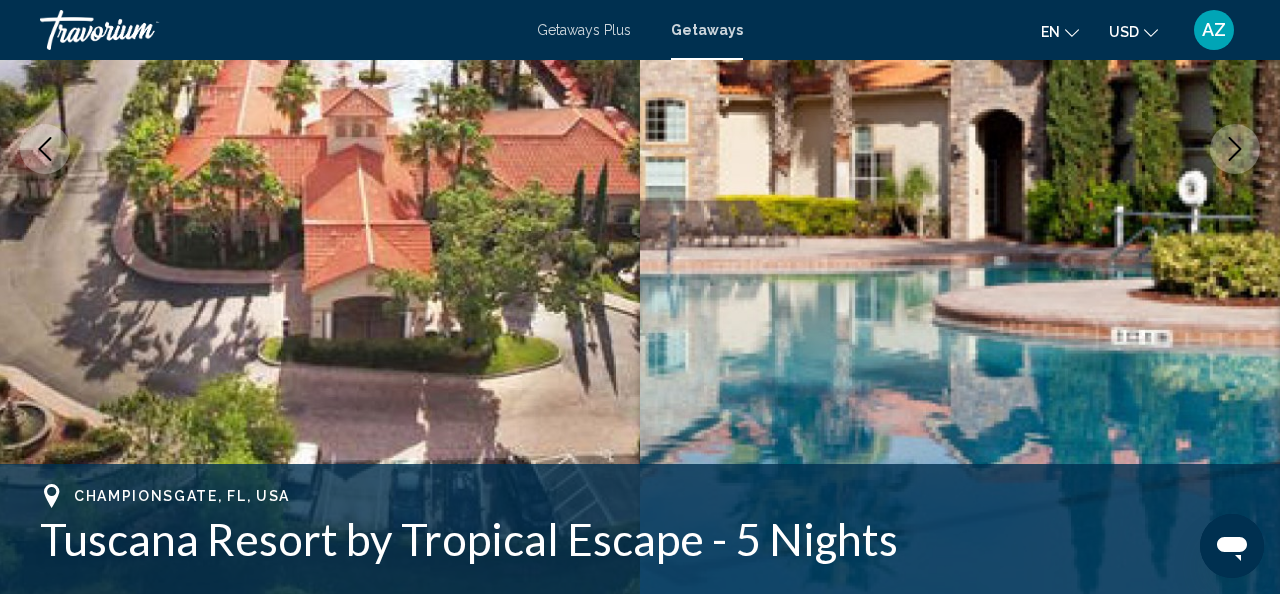 click 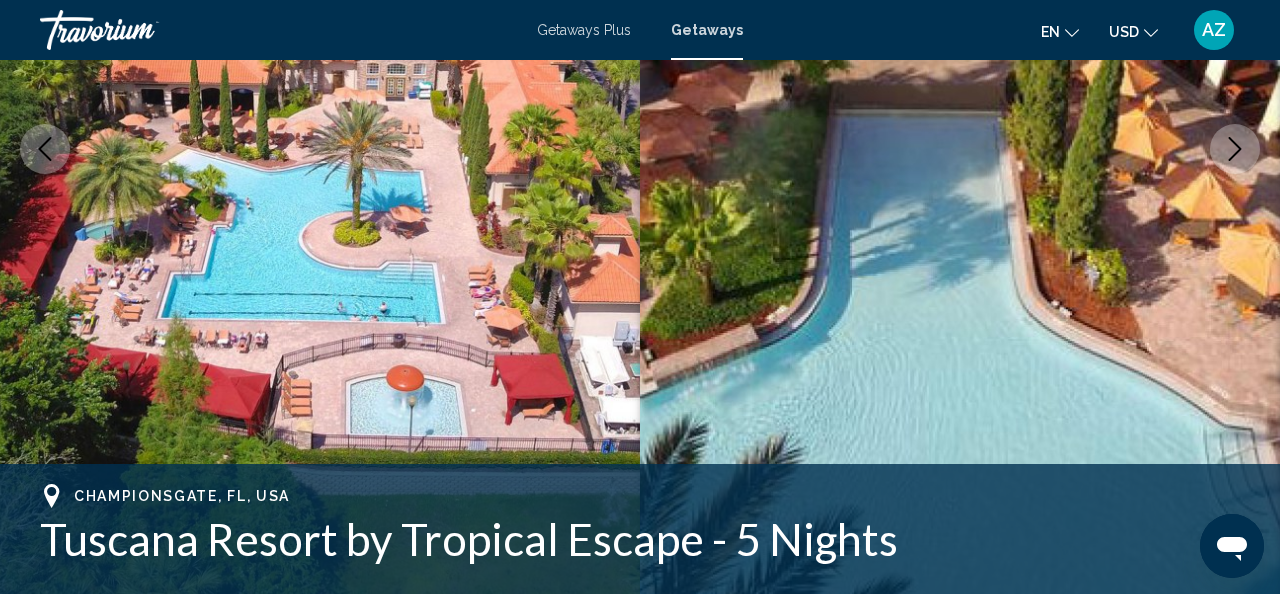 click 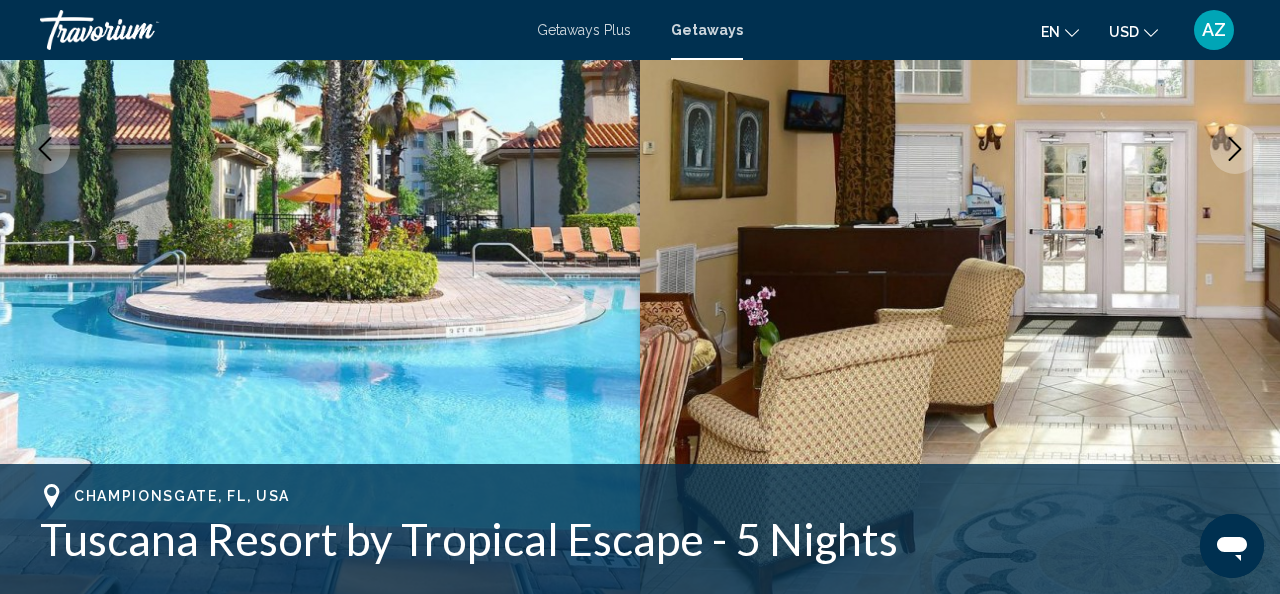 click 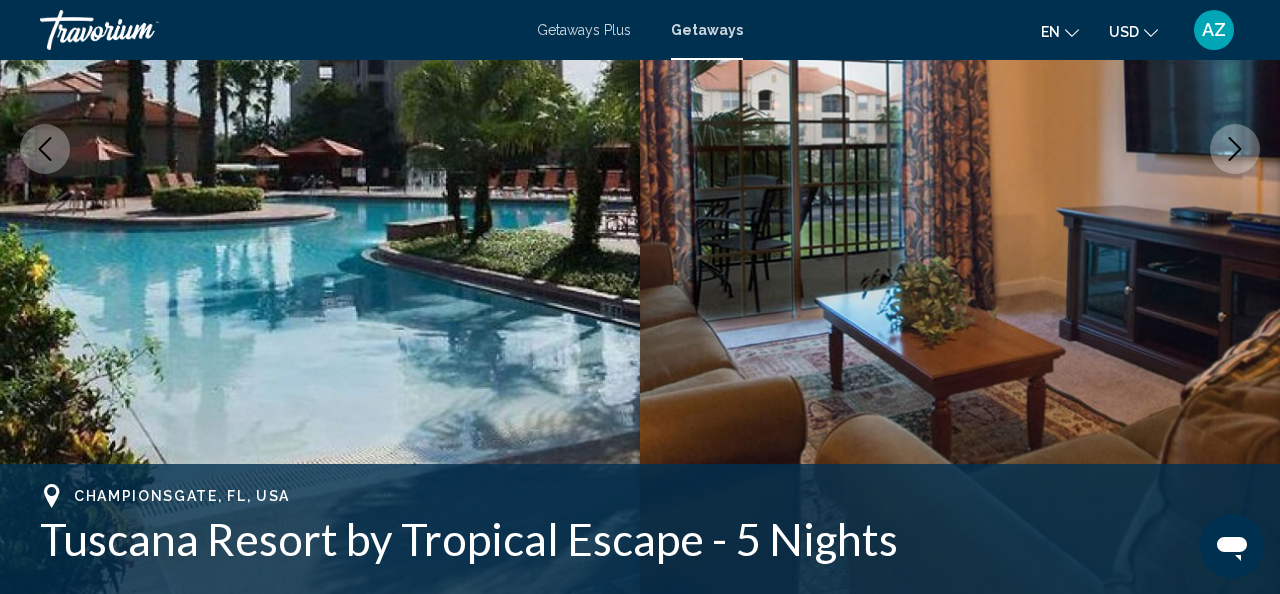 click 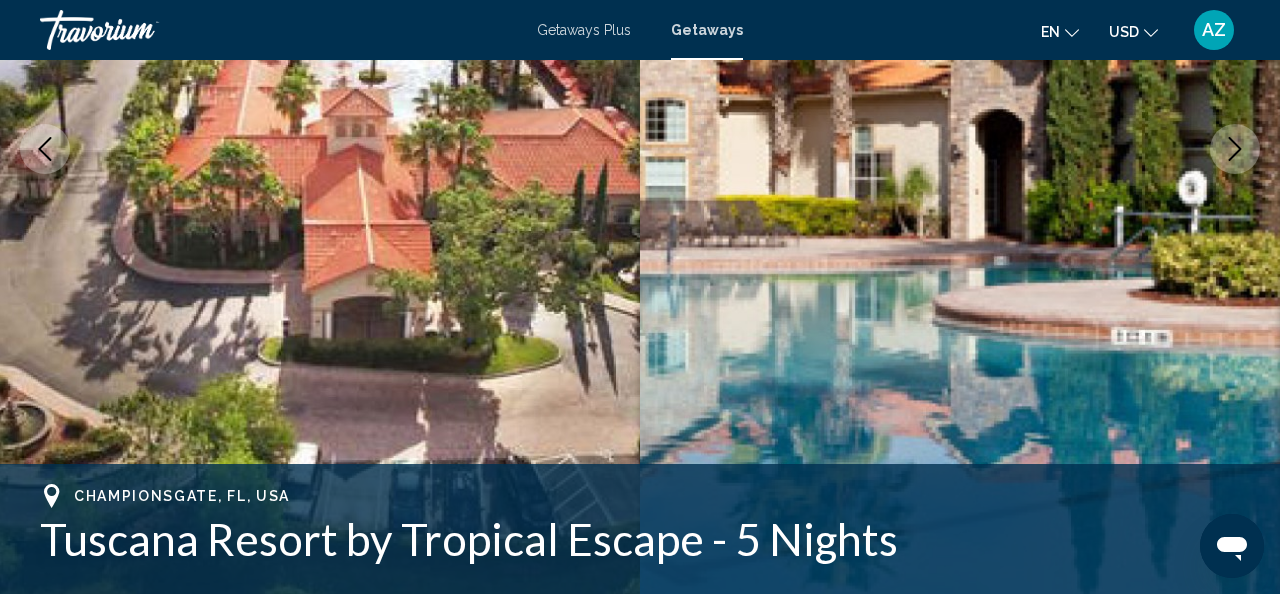 click 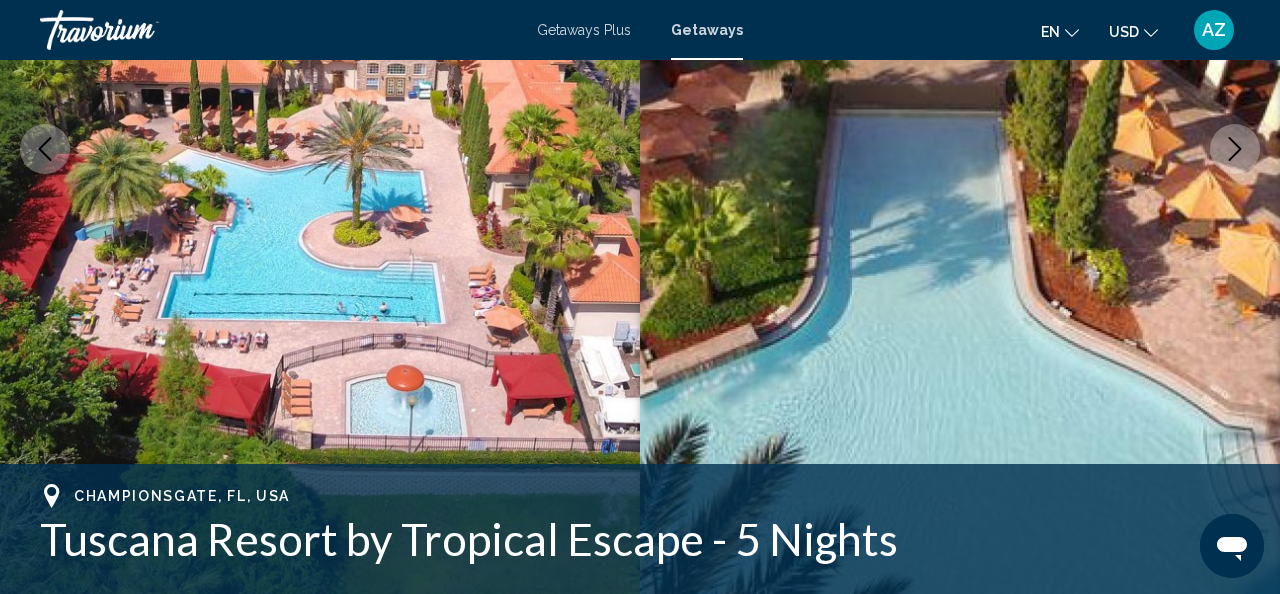 click 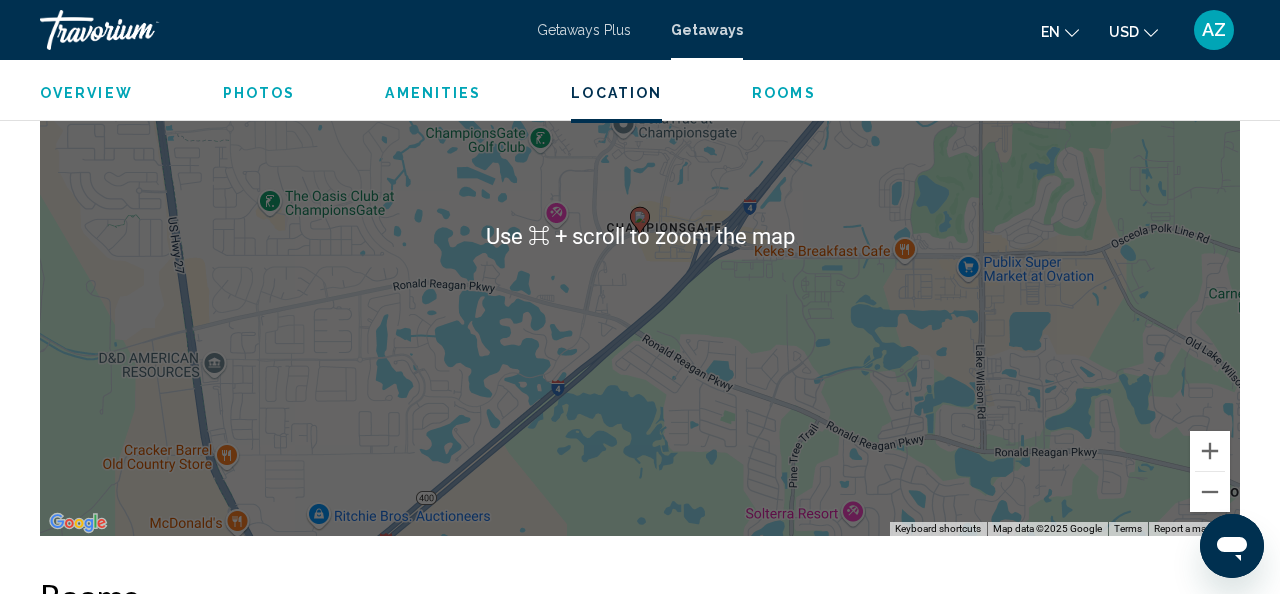 scroll, scrollTop: 2930, scrollLeft: 0, axis: vertical 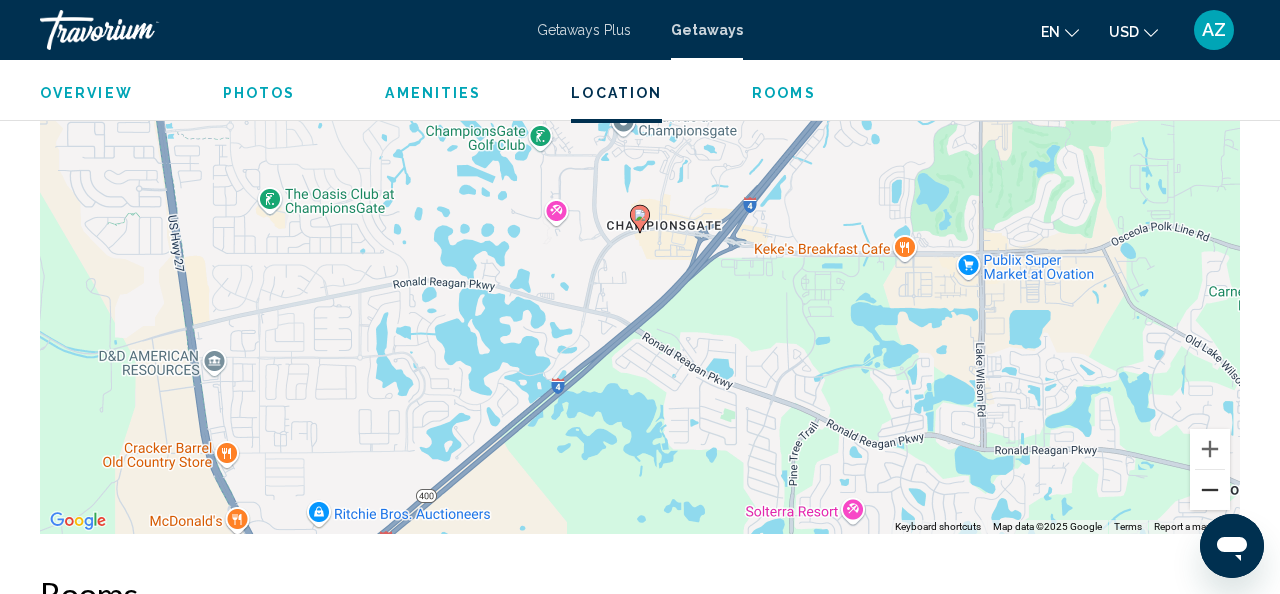 click at bounding box center [1210, 490] 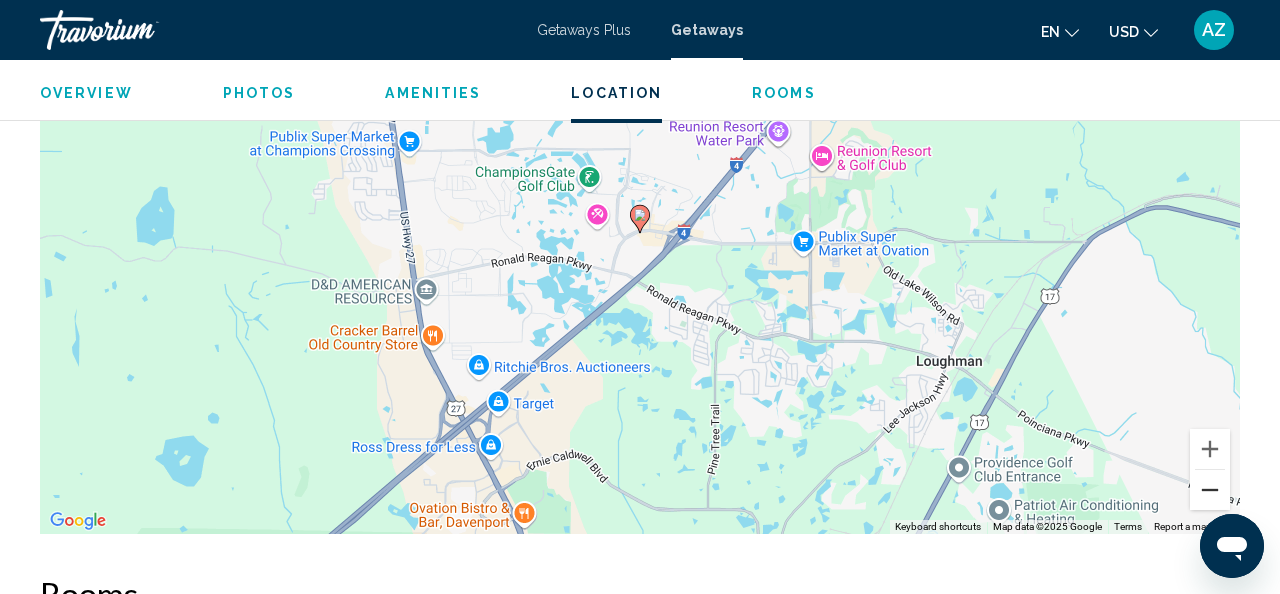 click at bounding box center [1210, 490] 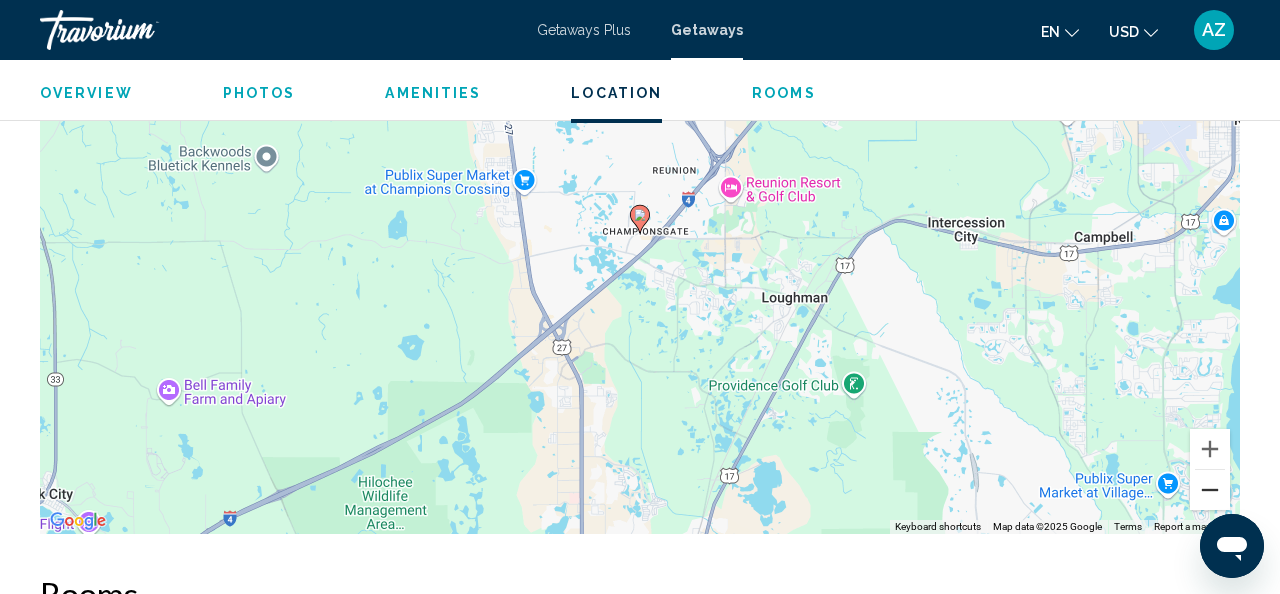 click at bounding box center [1210, 490] 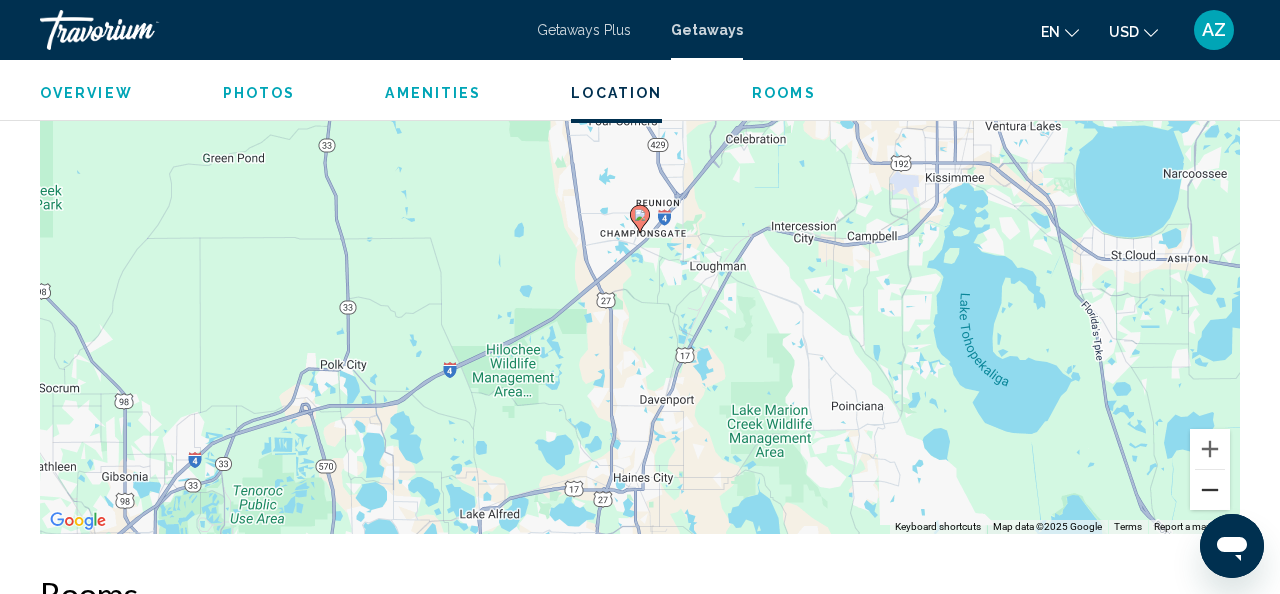 click at bounding box center [1210, 490] 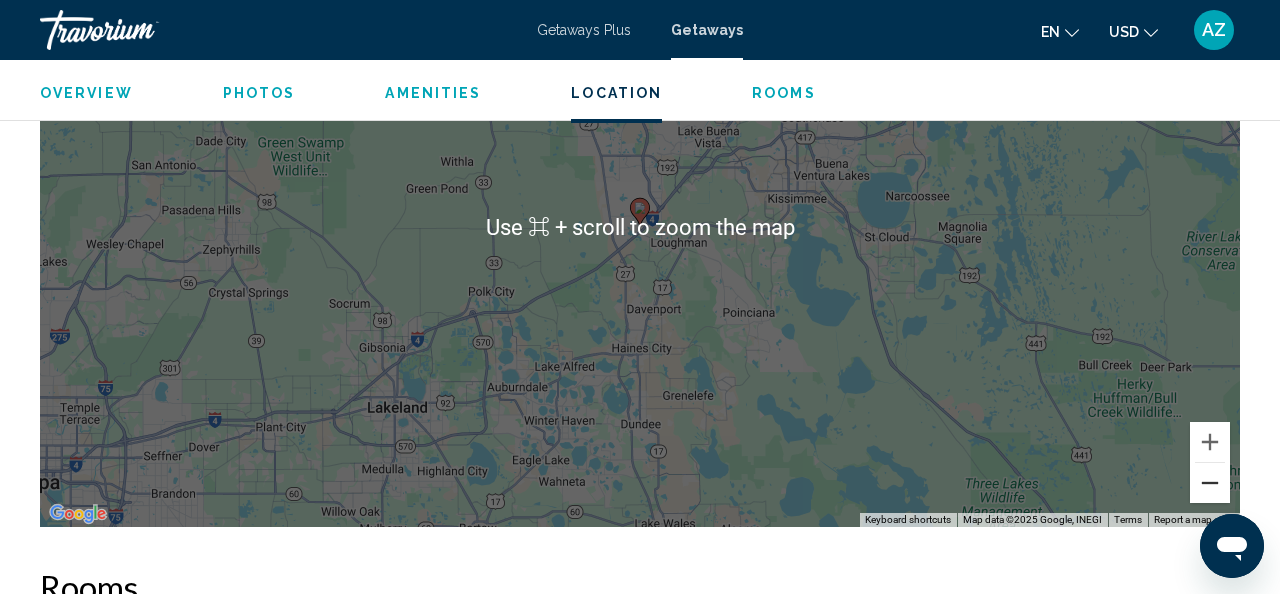 scroll, scrollTop: 2944, scrollLeft: 0, axis: vertical 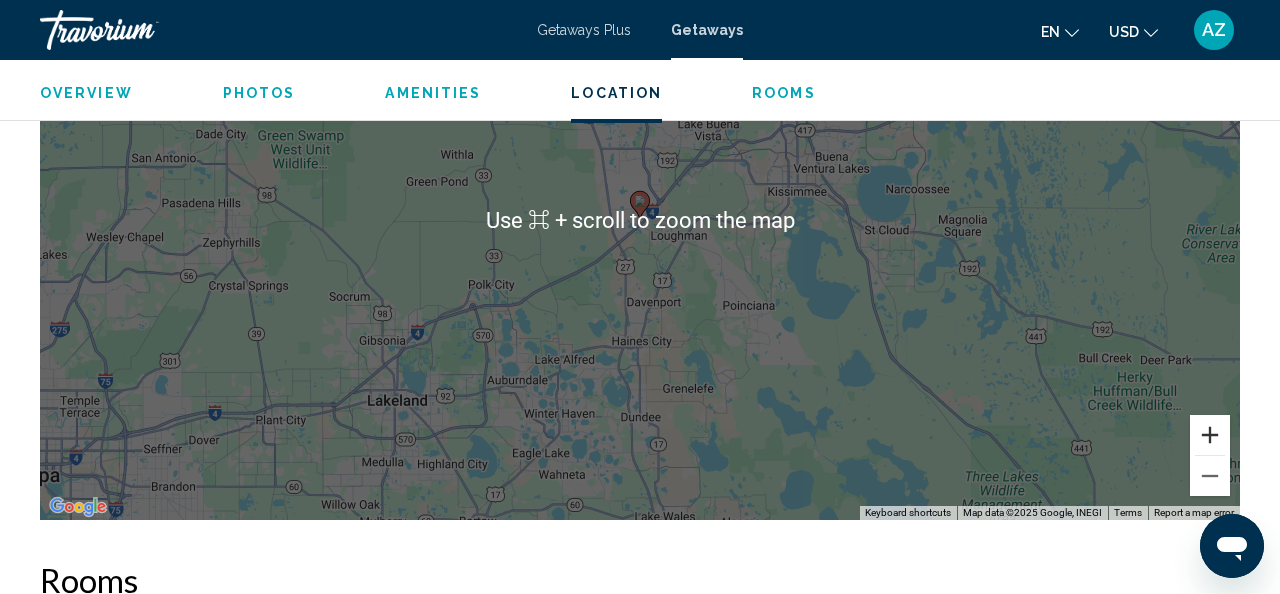 click at bounding box center (1210, 435) 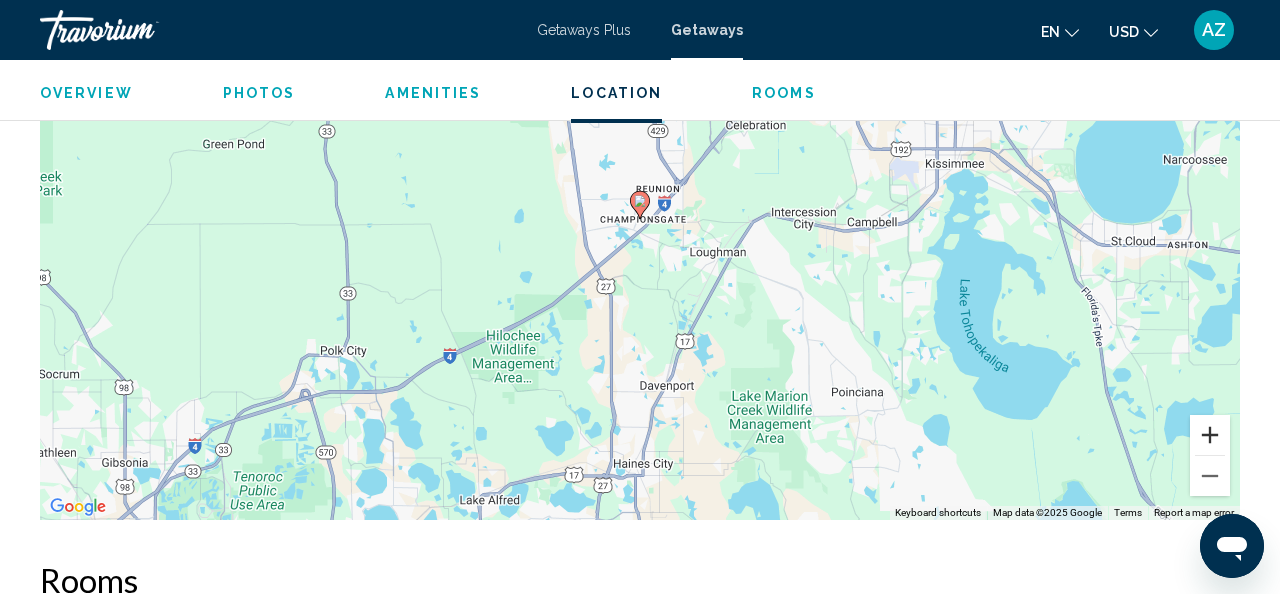 click at bounding box center (1210, 435) 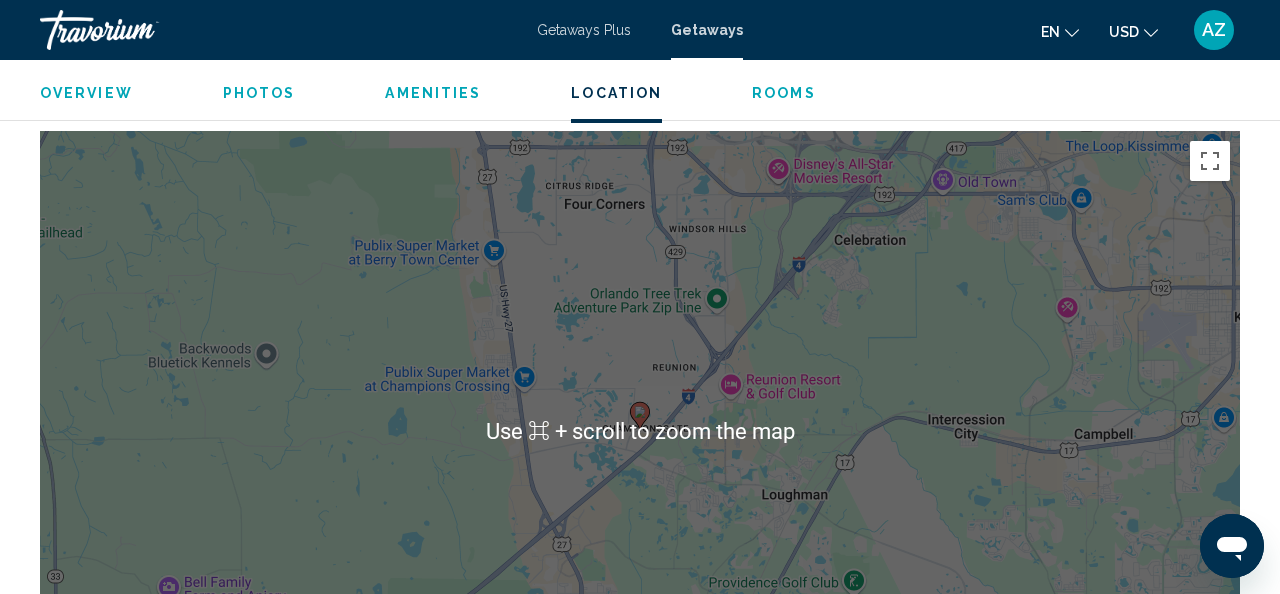 scroll, scrollTop: 2736, scrollLeft: 0, axis: vertical 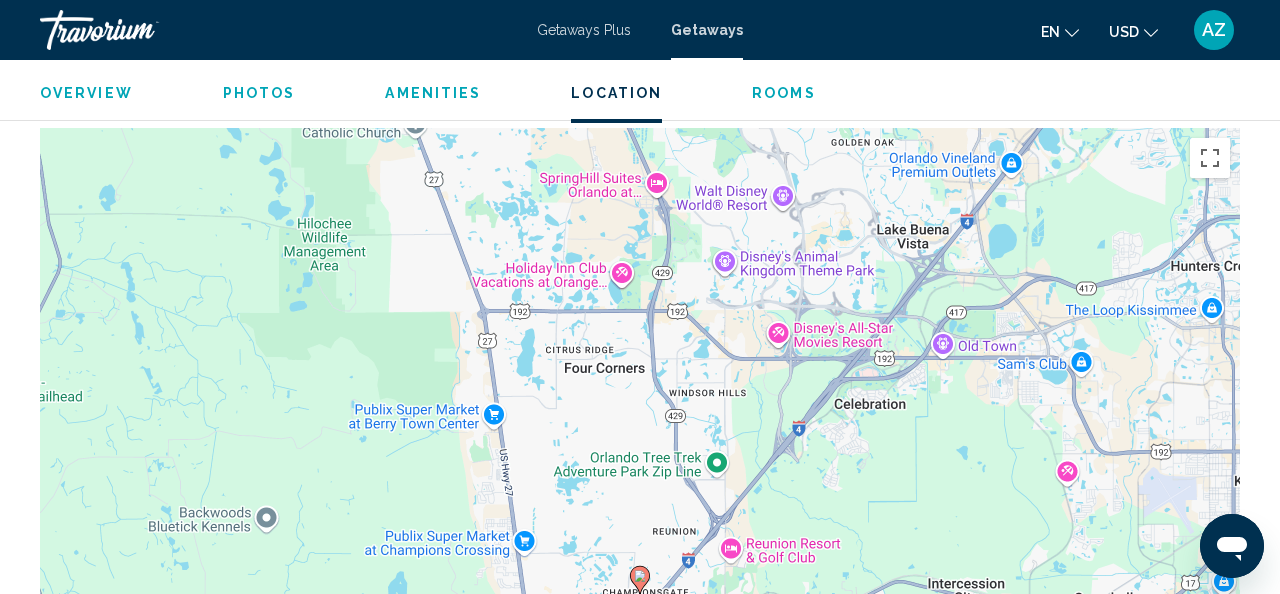 drag, startPoint x: 861, startPoint y: 347, endPoint x: 861, endPoint y: 517, distance: 170 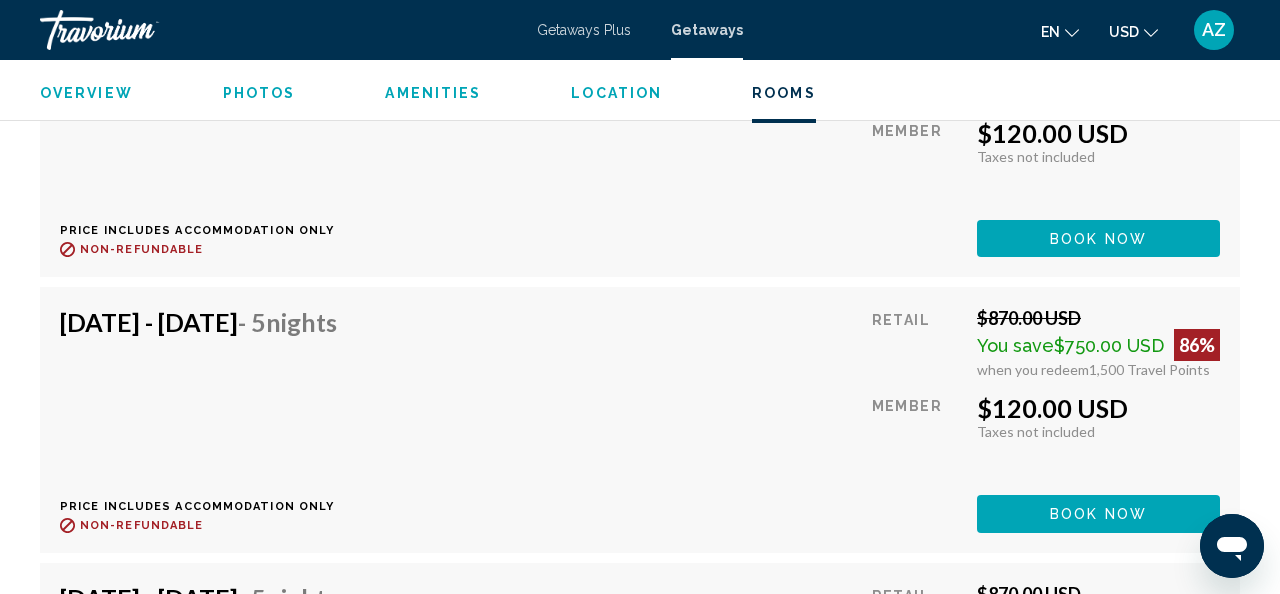 scroll, scrollTop: 4595, scrollLeft: 0, axis: vertical 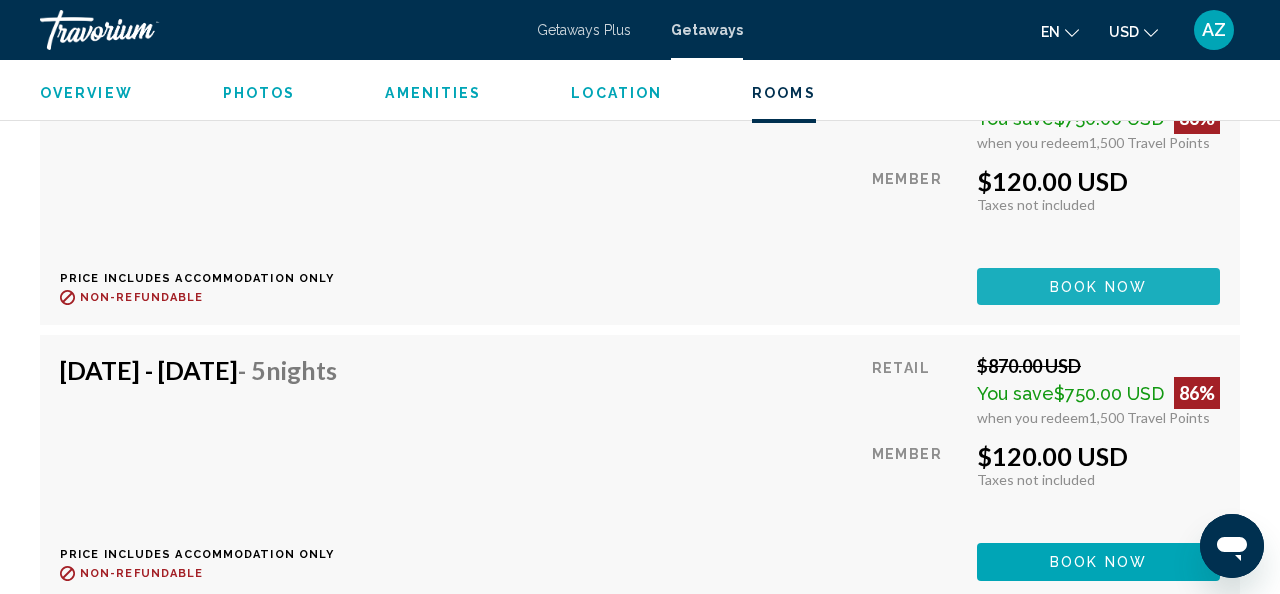click on "Book now" at bounding box center (1098, 287) 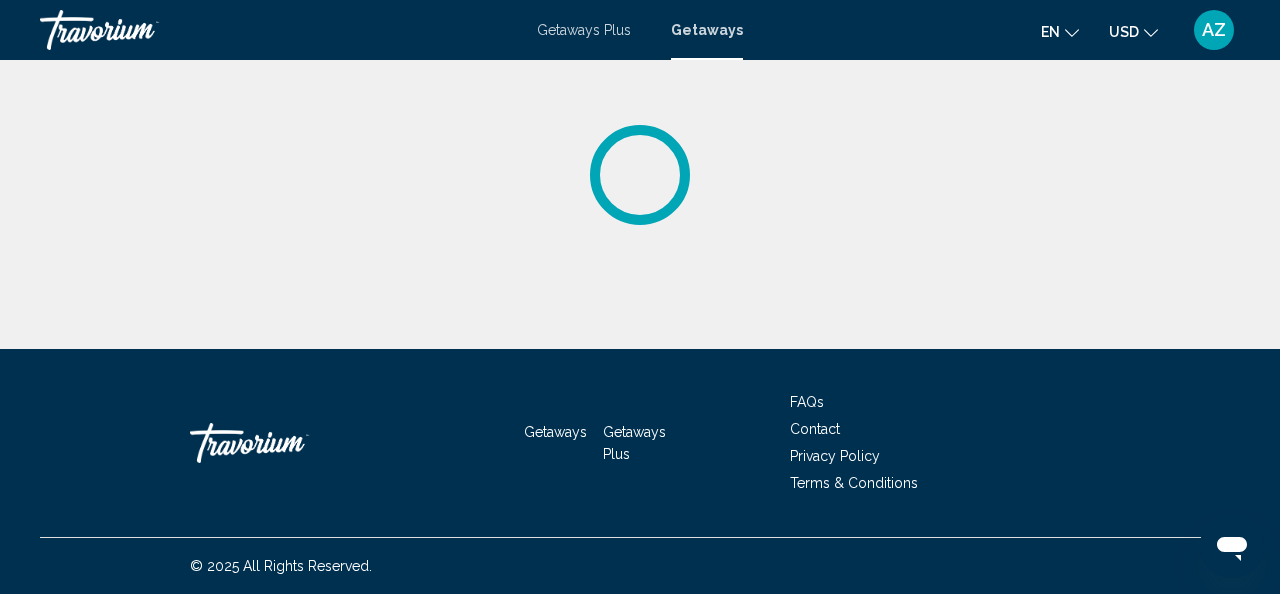 scroll, scrollTop: 0, scrollLeft: 0, axis: both 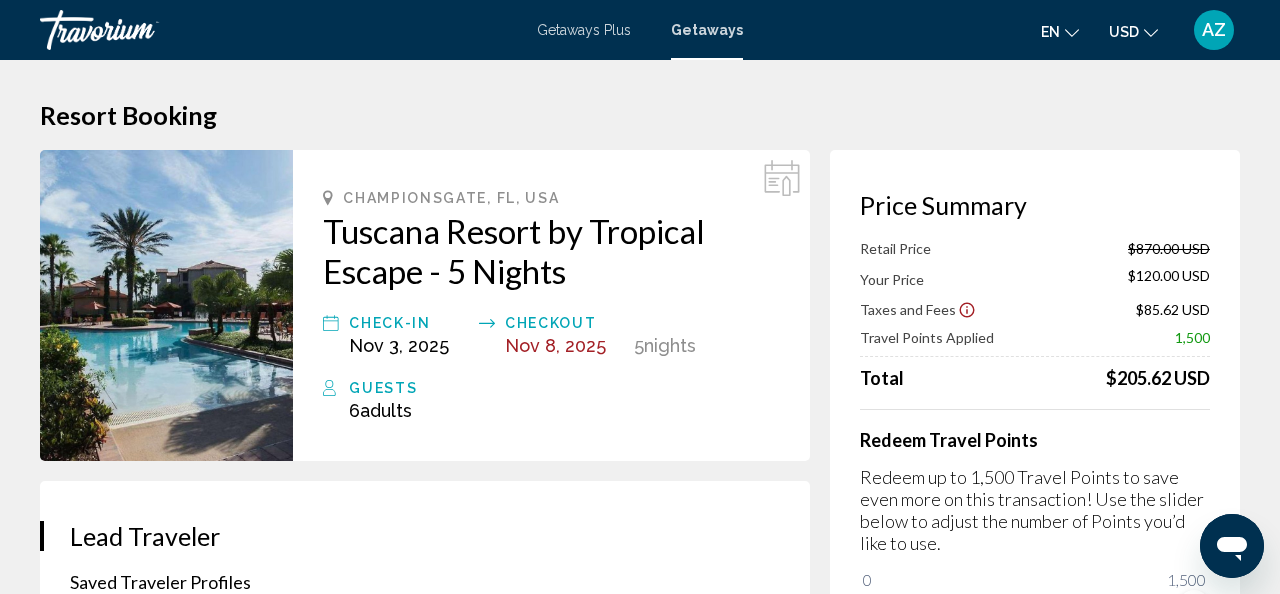 click 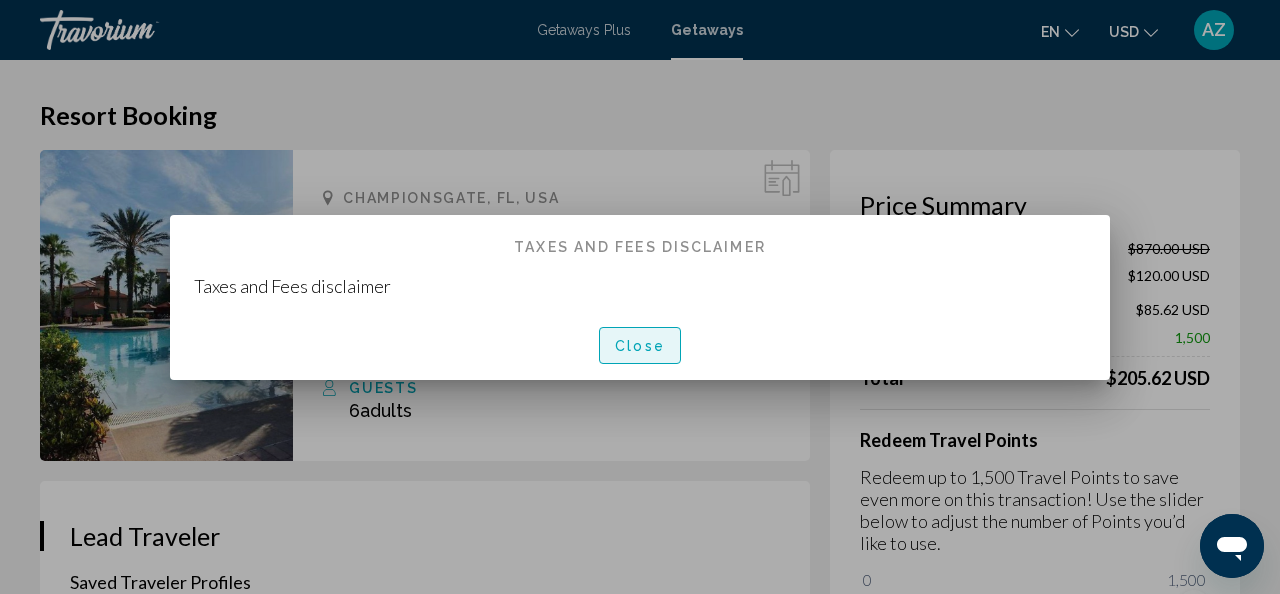 click on "Close" at bounding box center (640, 346) 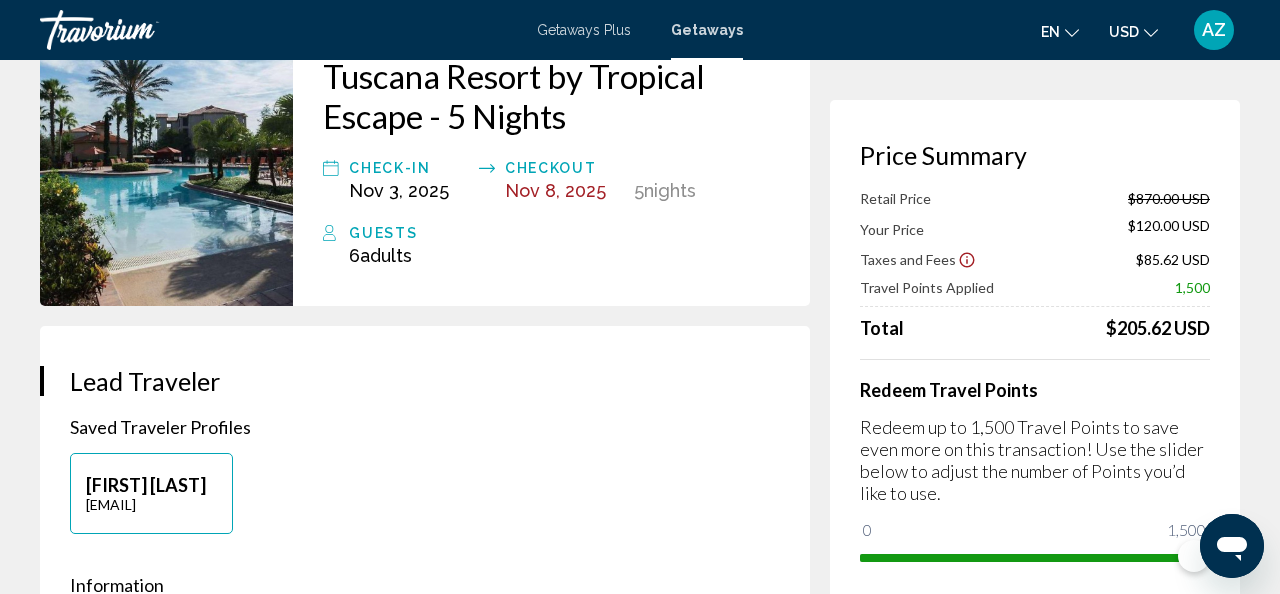 scroll, scrollTop: 0, scrollLeft: 0, axis: both 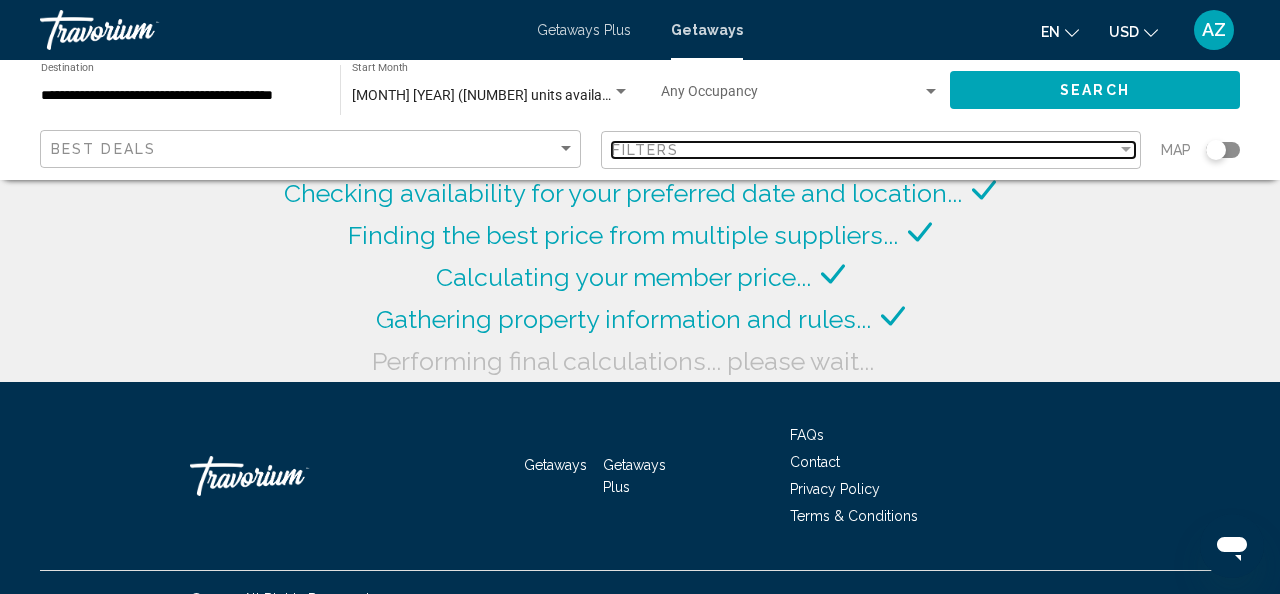 click at bounding box center (1126, 149) 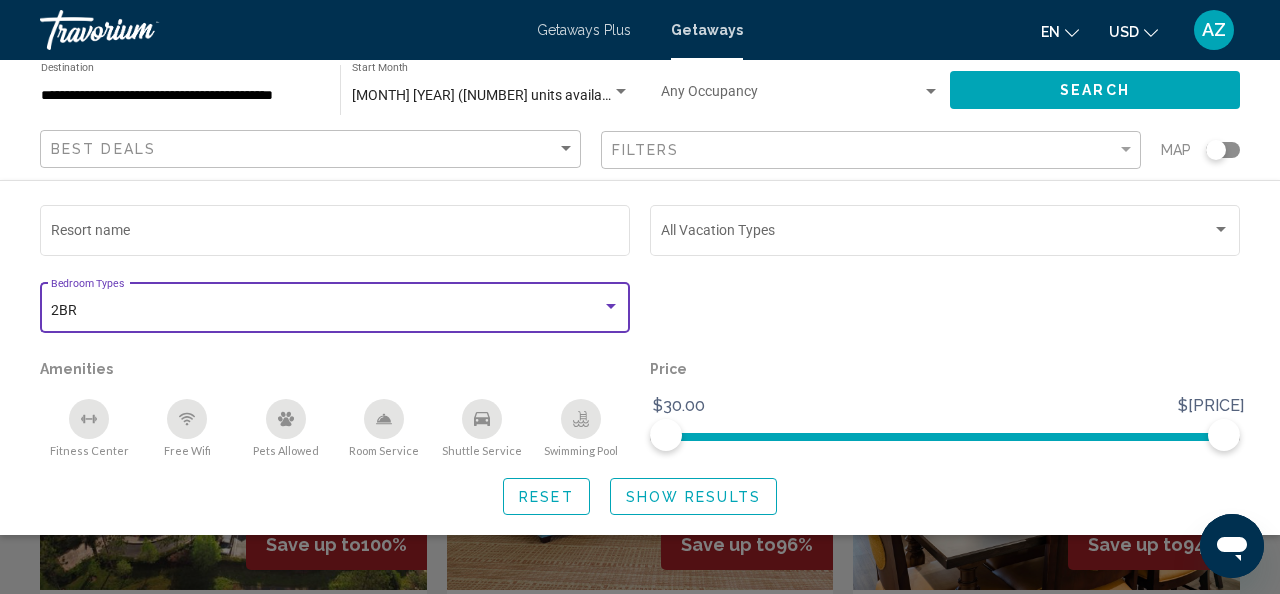 click at bounding box center (611, 307) 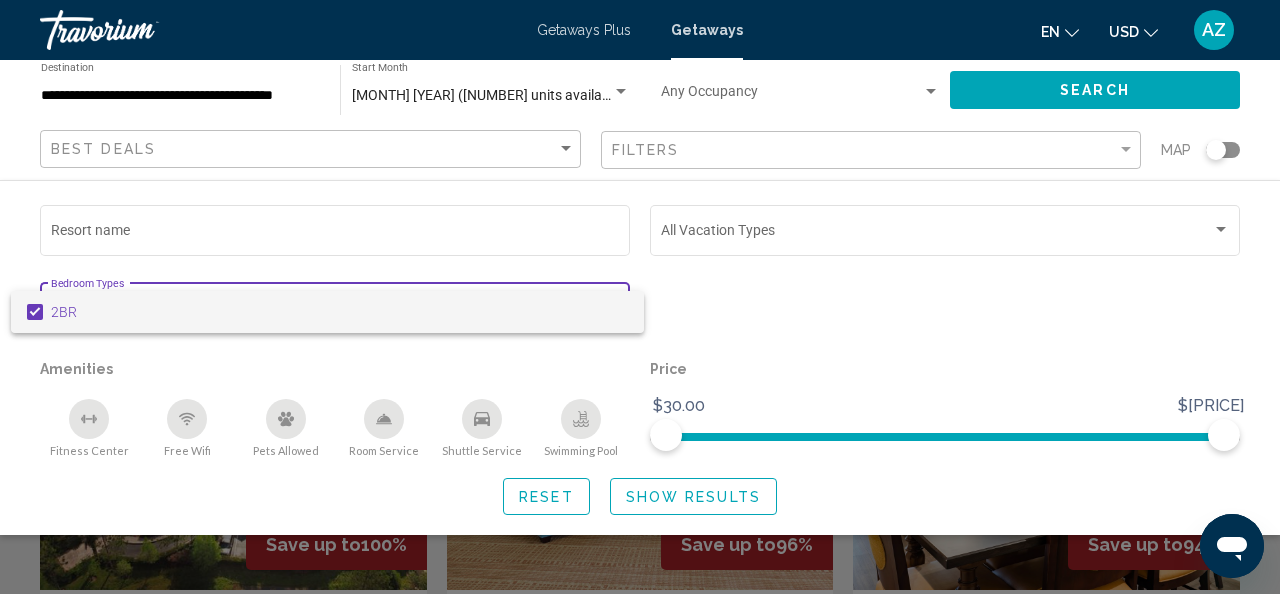 click at bounding box center (640, 297) 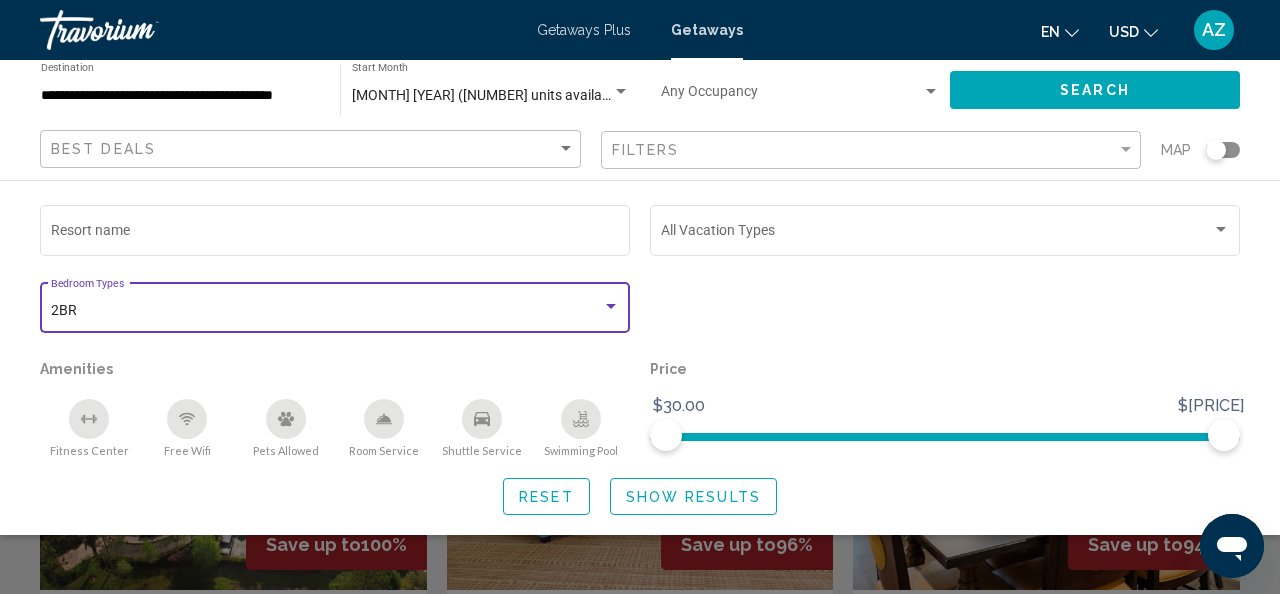 click at bounding box center (611, 306) 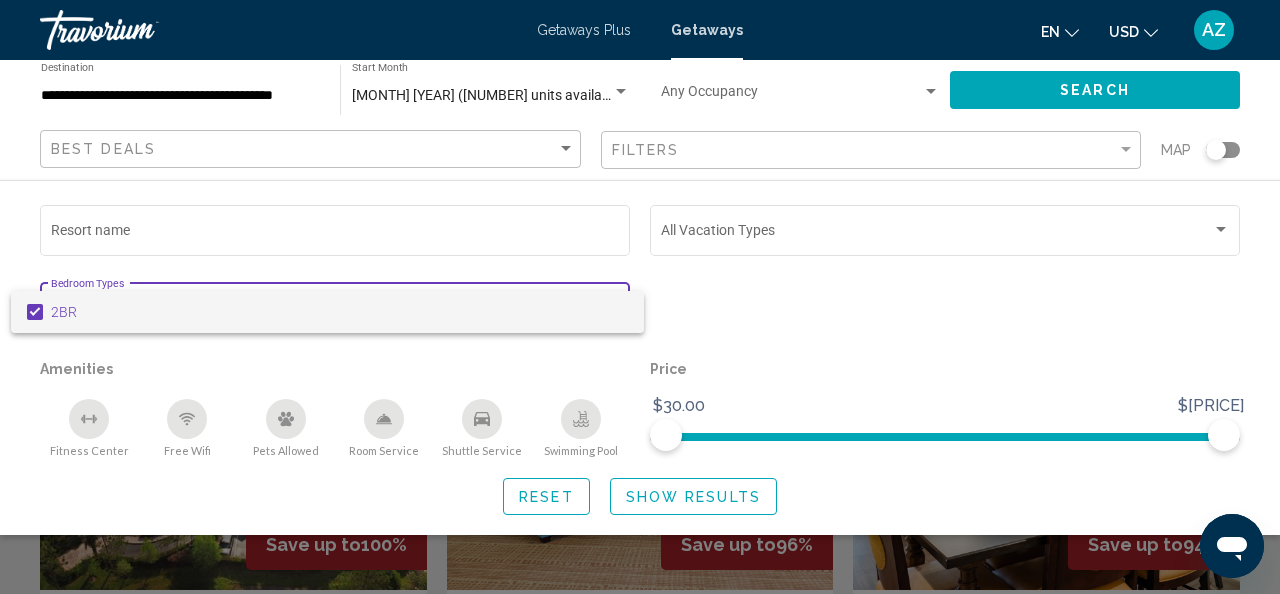 click at bounding box center [640, 297] 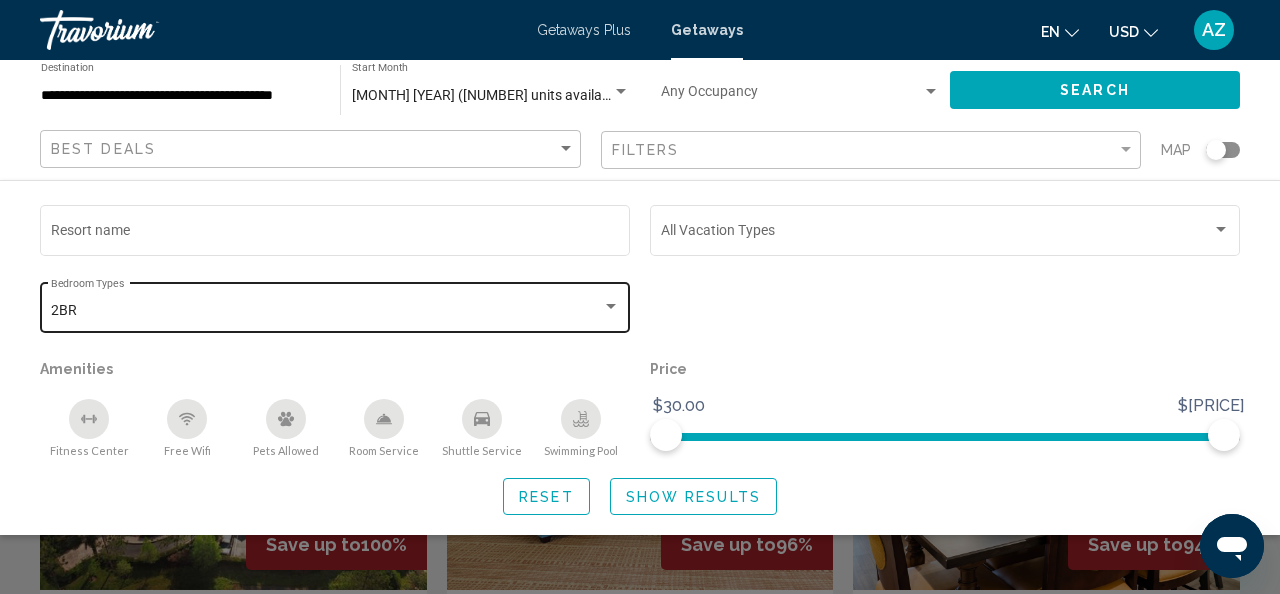 click at bounding box center [611, 306] 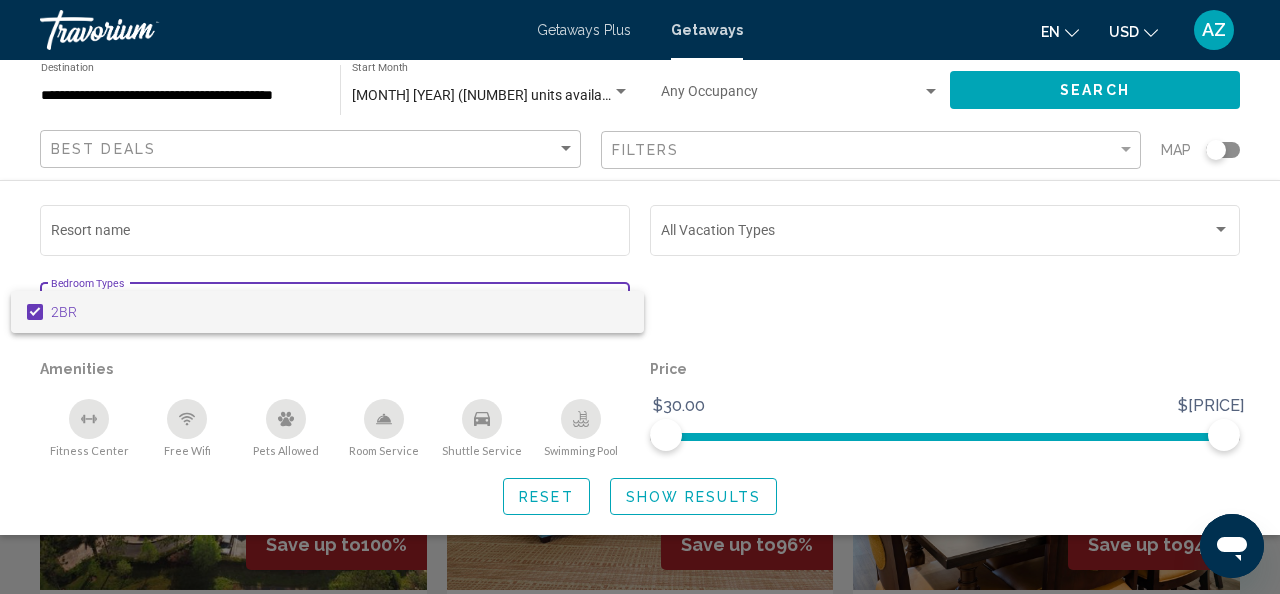 click at bounding box center (640, 297) 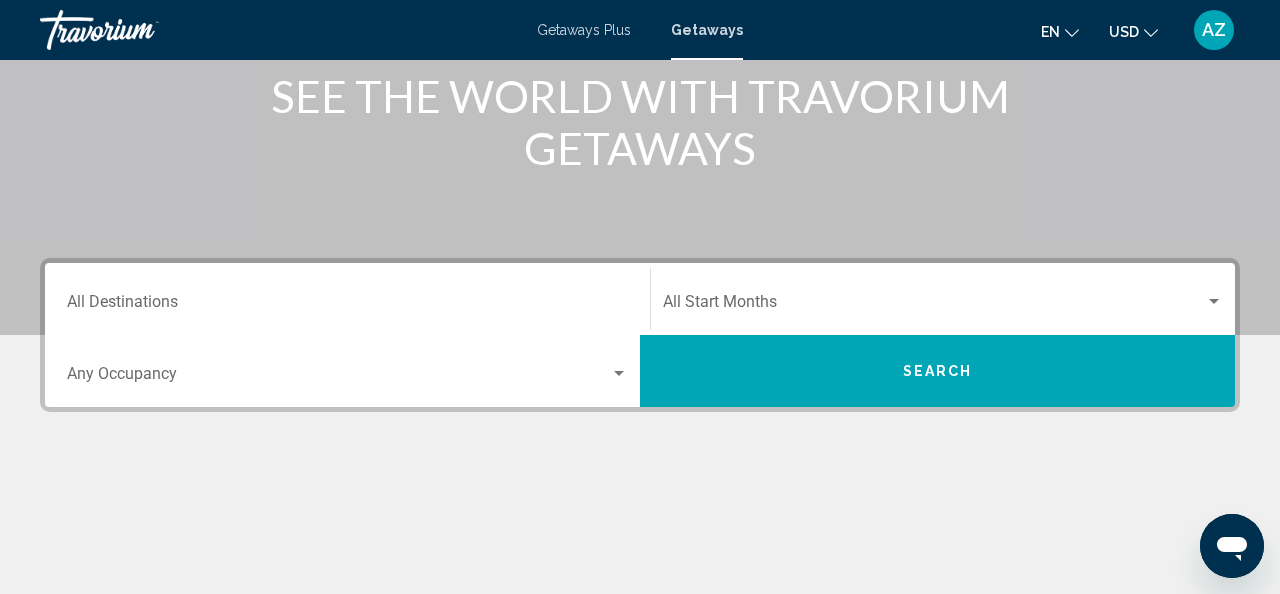 scroll, scrollTop: 267, scrollLeft: 0, axis: vertical 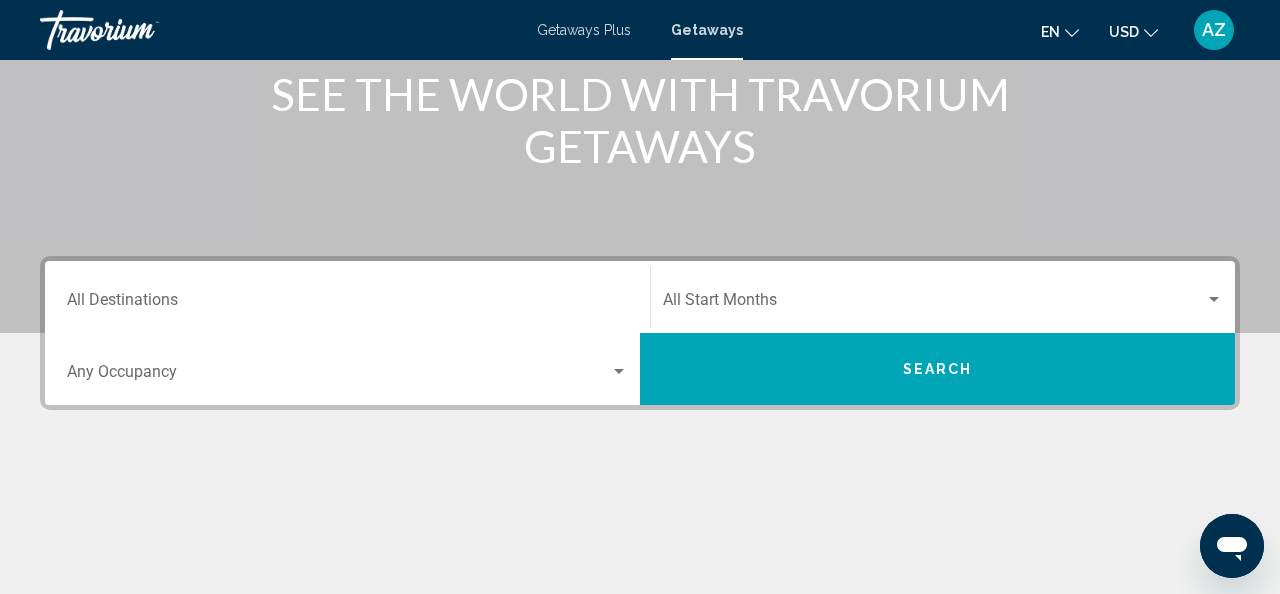 click on "Destination All Destinations" at bounding box center [347, 304] 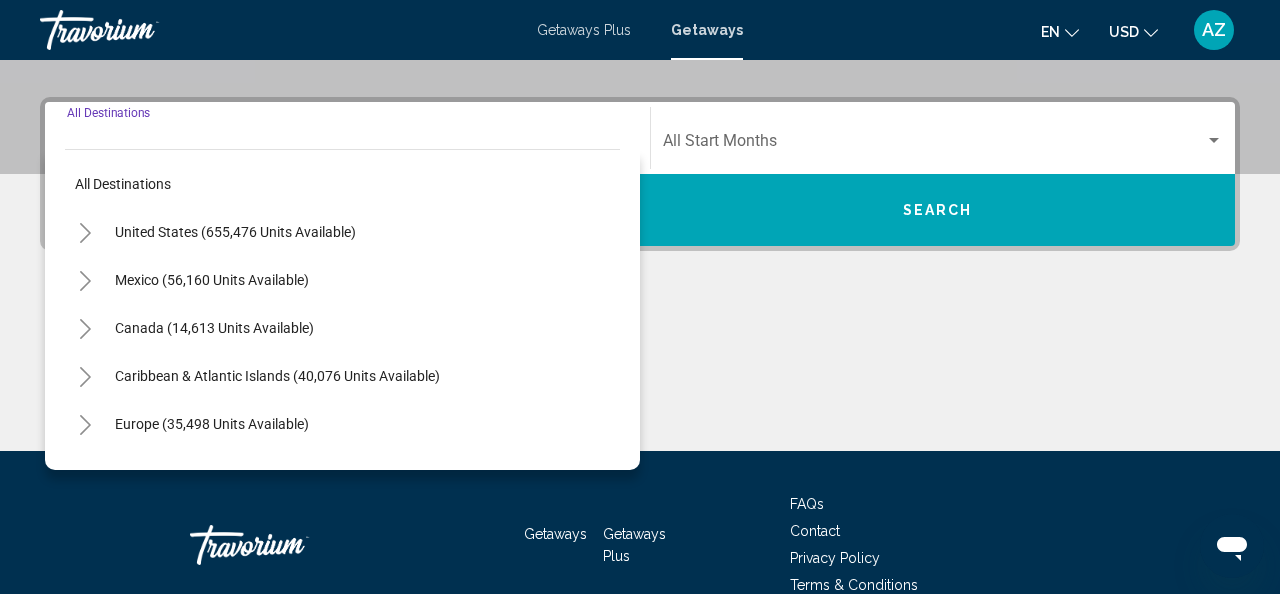 scroll, scrollTop: 458, scrollLeft: 0, axis: vertical 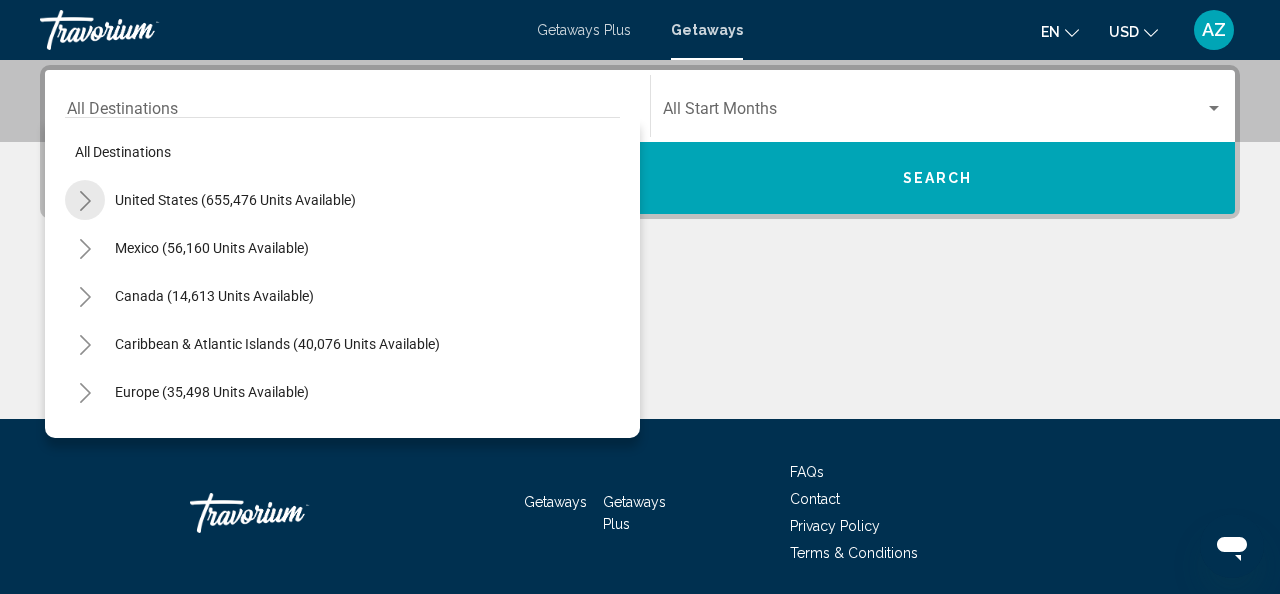 click 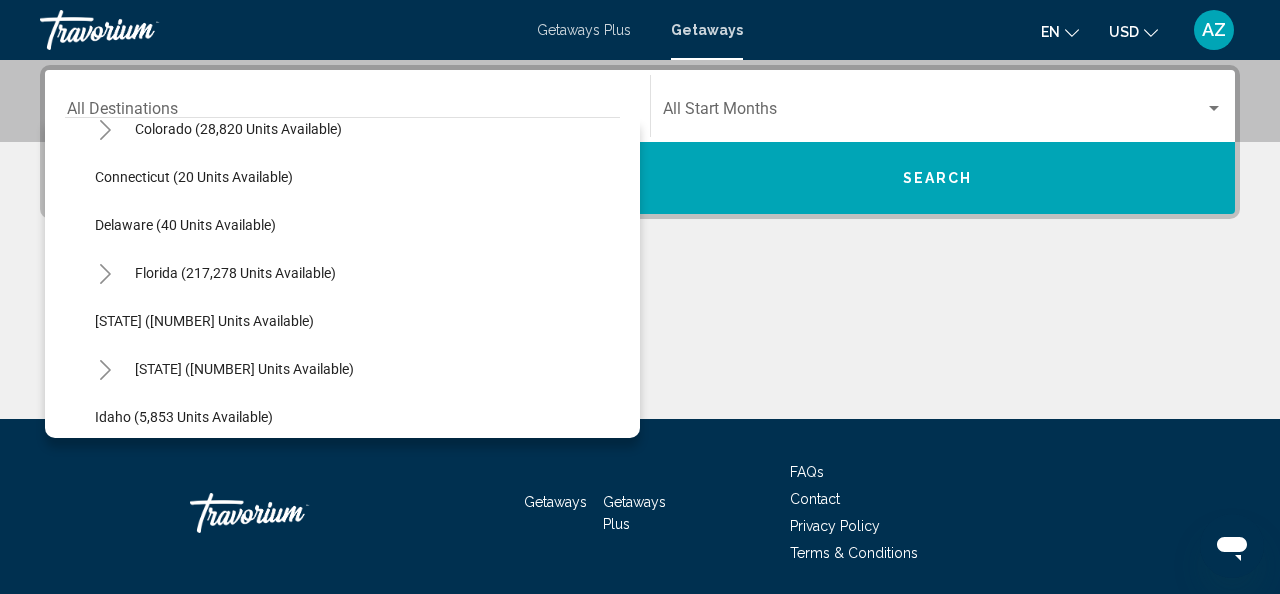 scroll, scrollTop: 267, scrollLeft: 0, axis: vertical 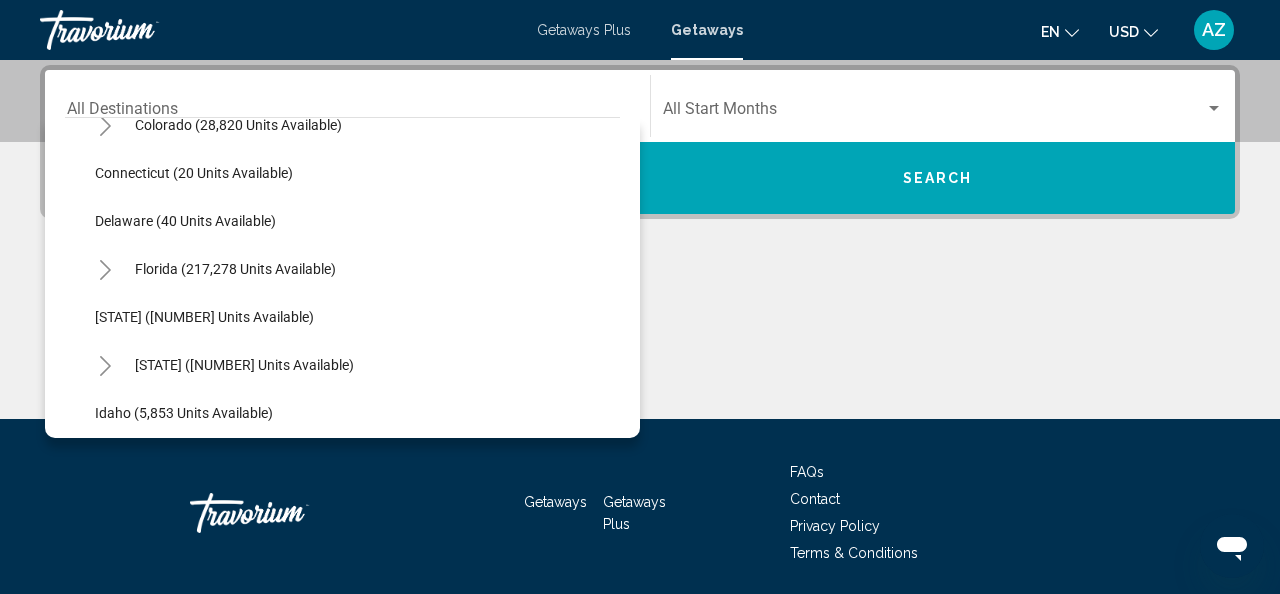 click 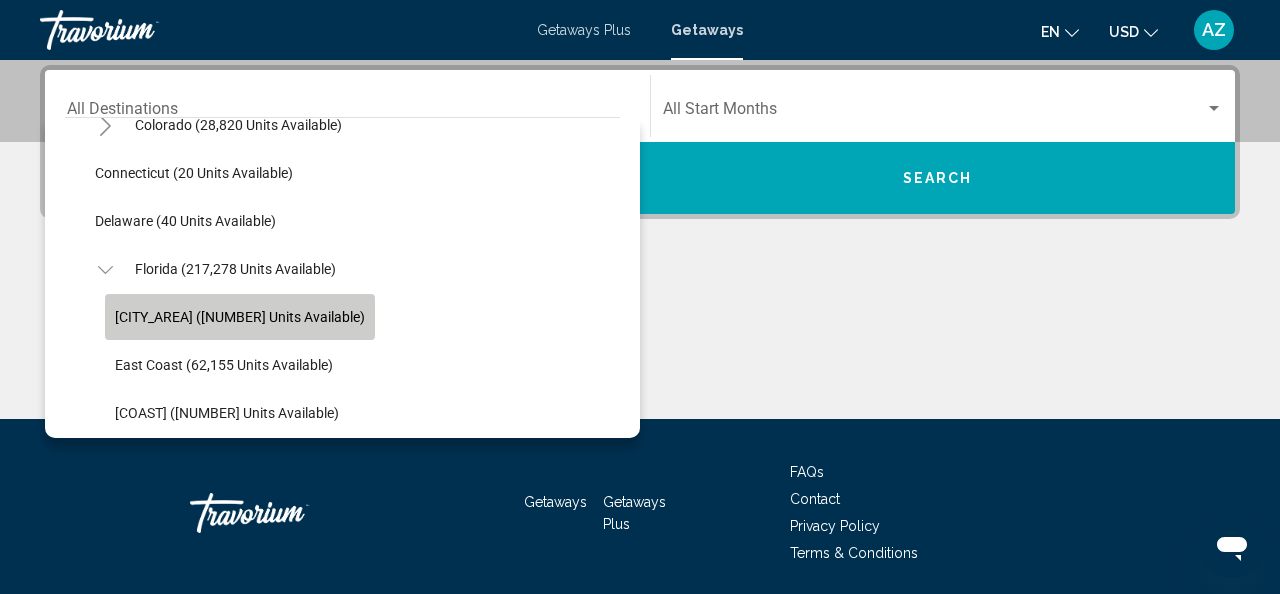 click on "[CITY_AREA] ([NUMBER] units available)" 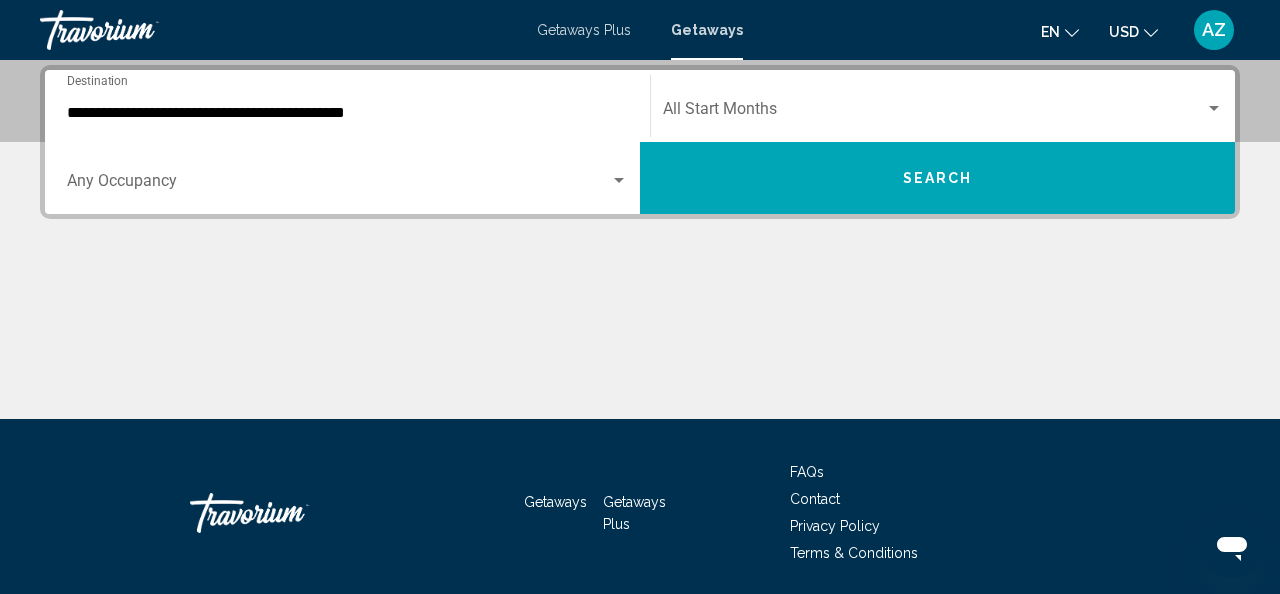 click on "Start Month All Start Months" 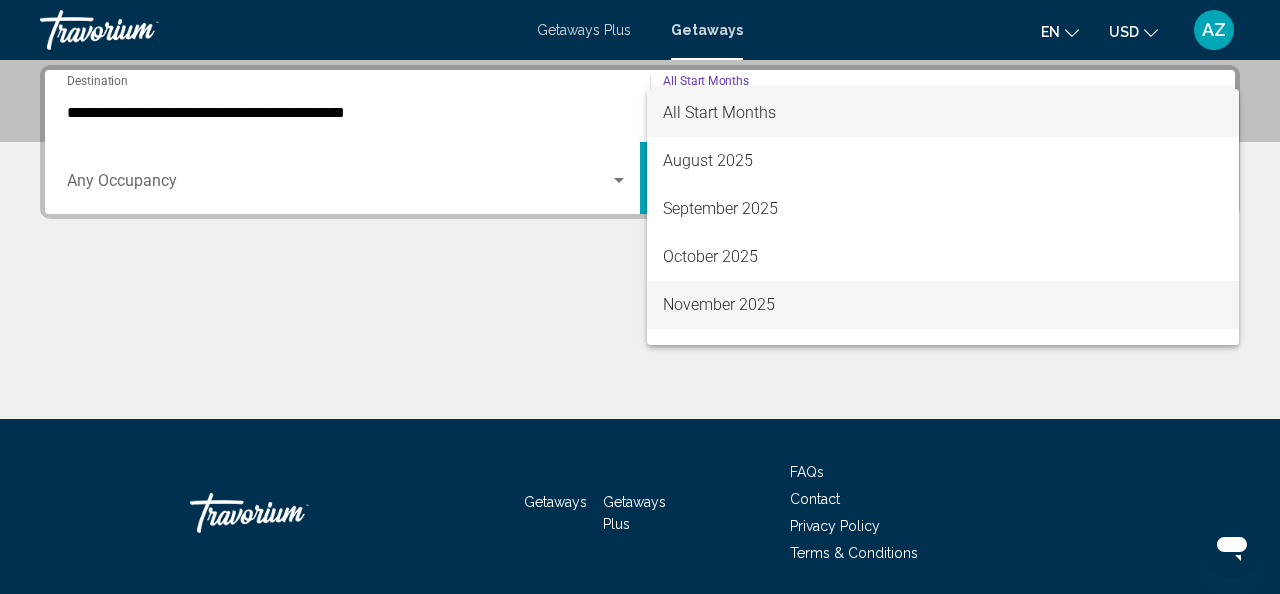 click on "November 2025" at bounding box center [943, 305] 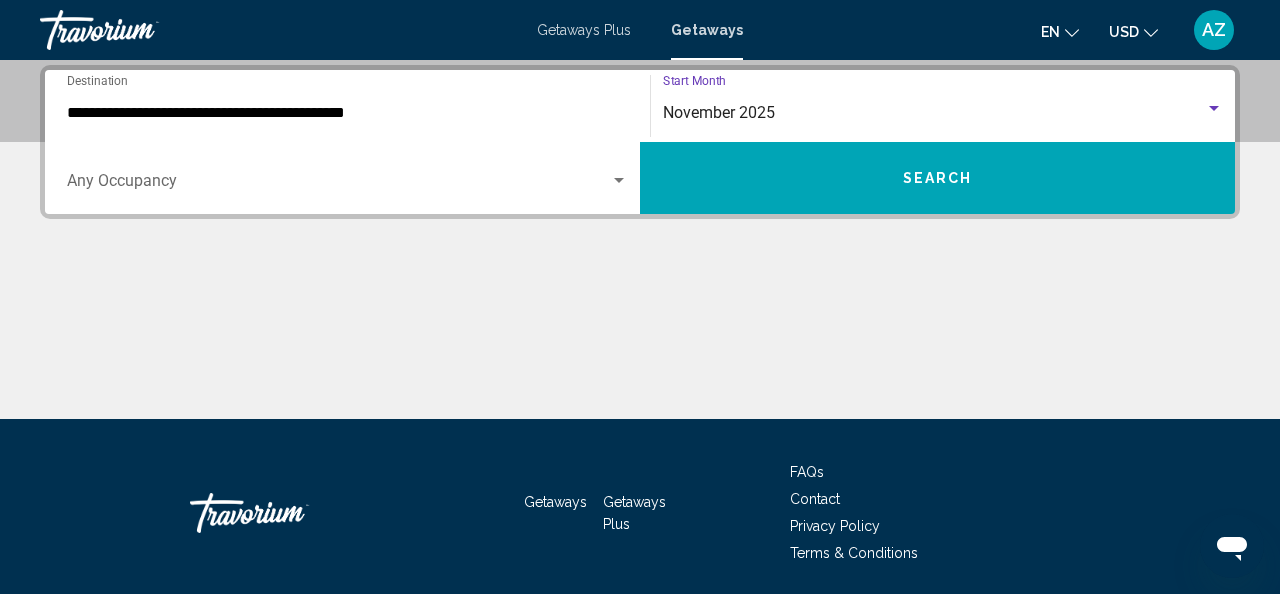 click on "Search" at bounding box center [937, 178] 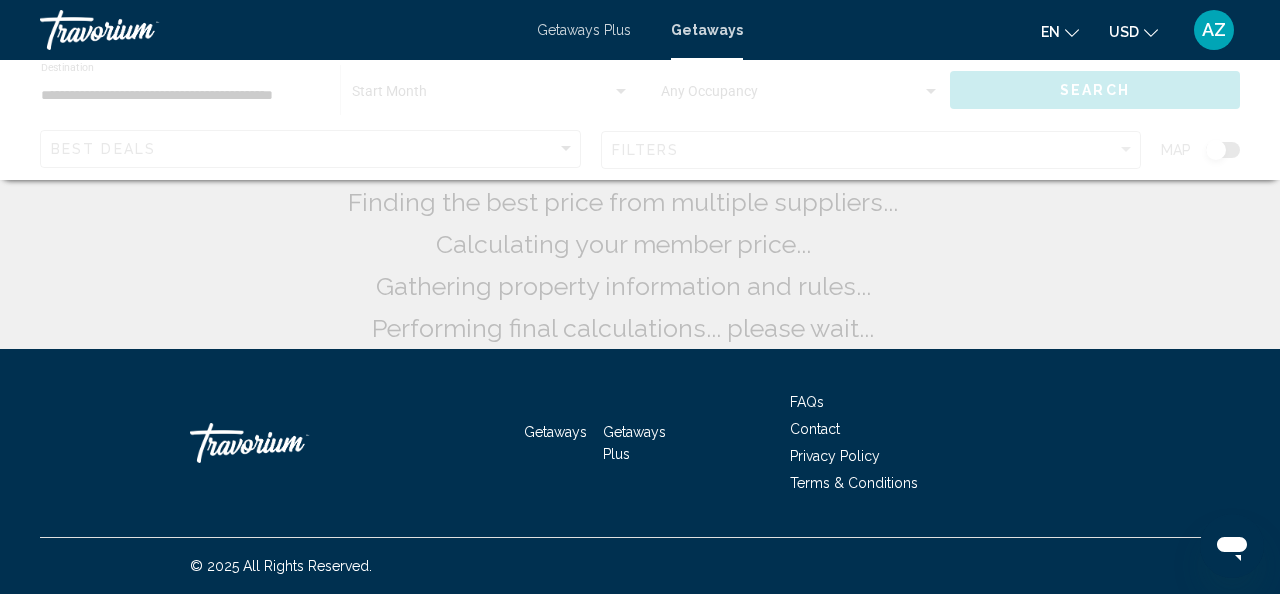 scroll, scrollTop: 0, scrollLeft: 0, axis: both 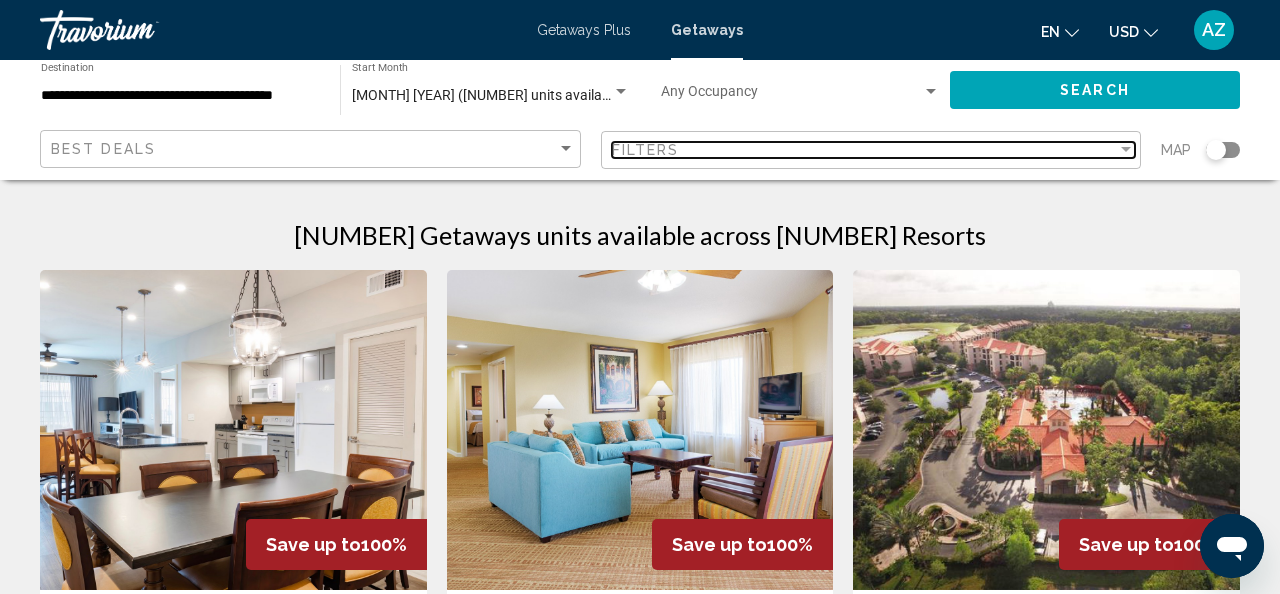 click on "Filters" at bounding box center [865, 150] 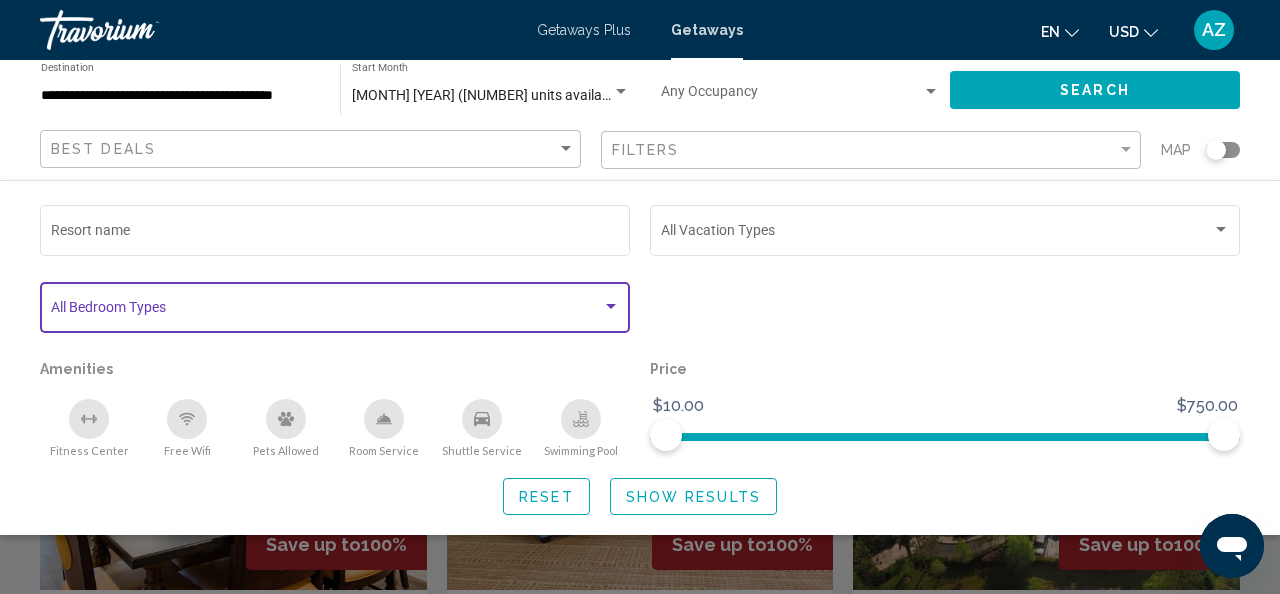 click at bounding box center (611, 306) 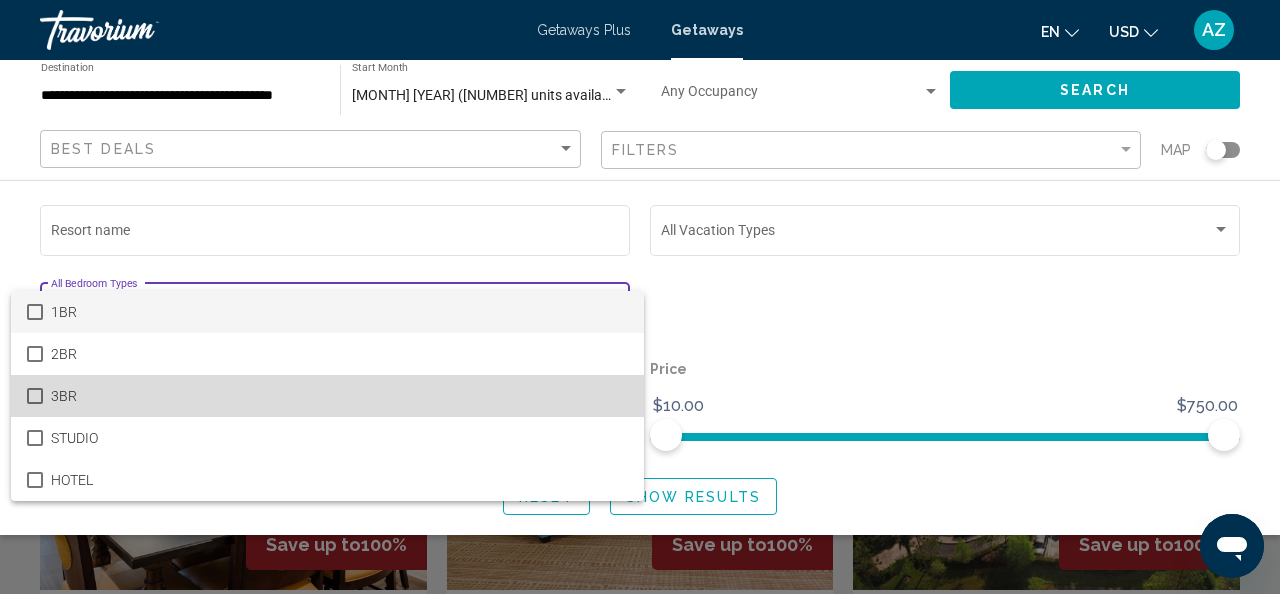 click on "3BR" at bounding box center (339, 396) 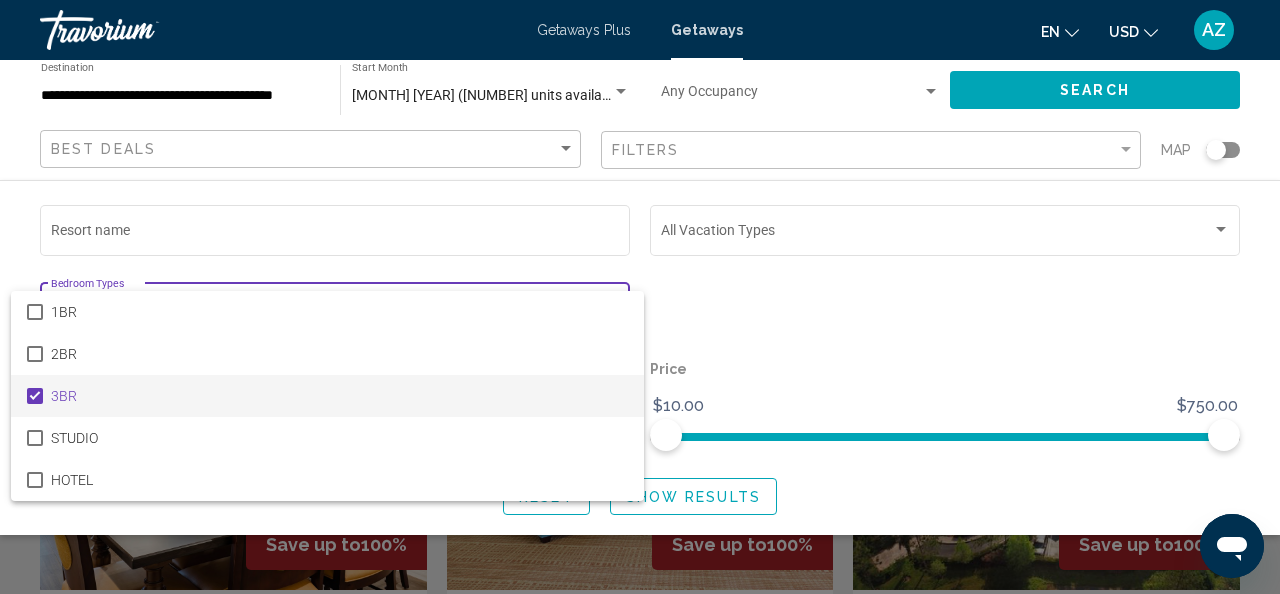 click at bounding box center [640, 297] 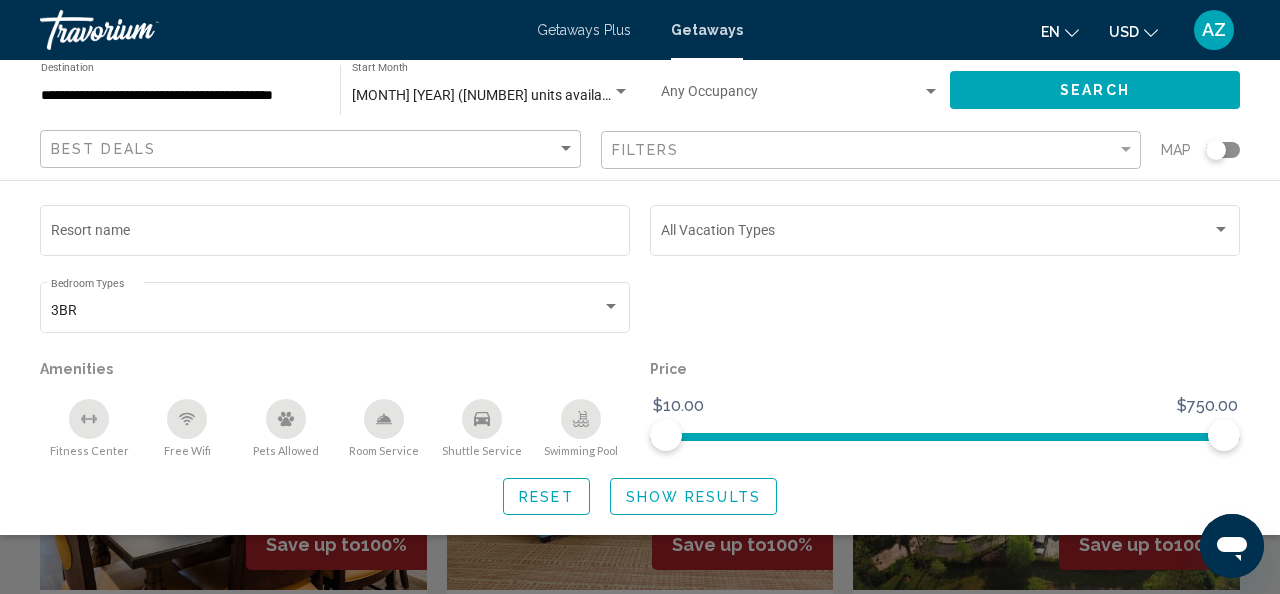 click on "Show Results" 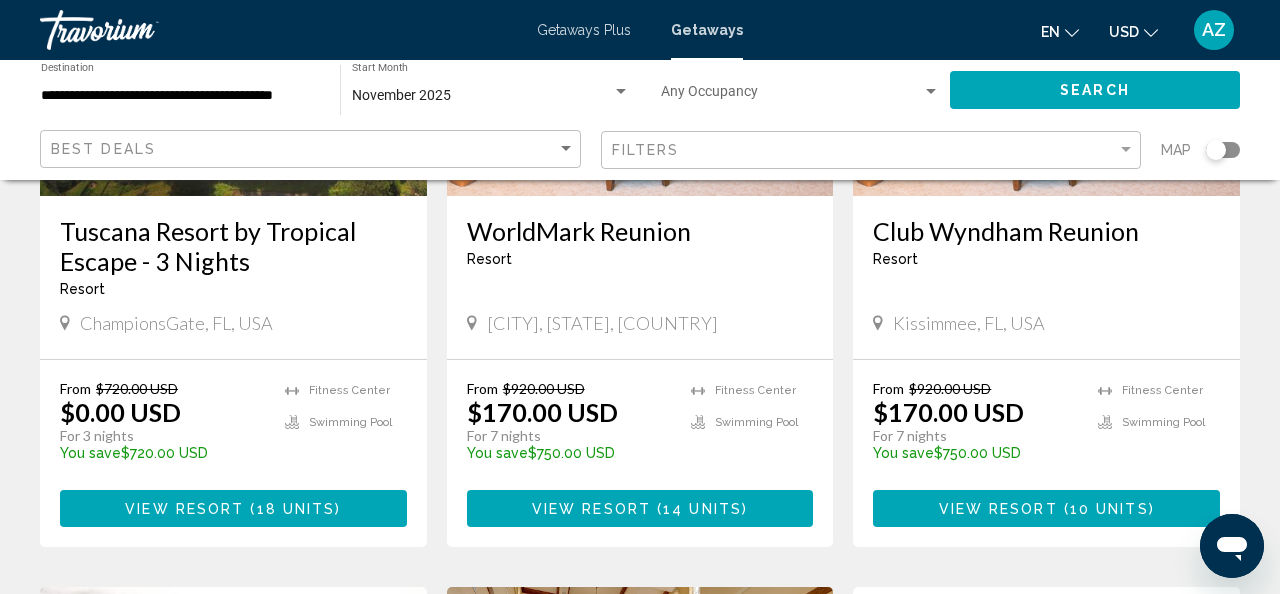 scroll, scrollTop: 397, scrollLeft: 0, axis: vertical 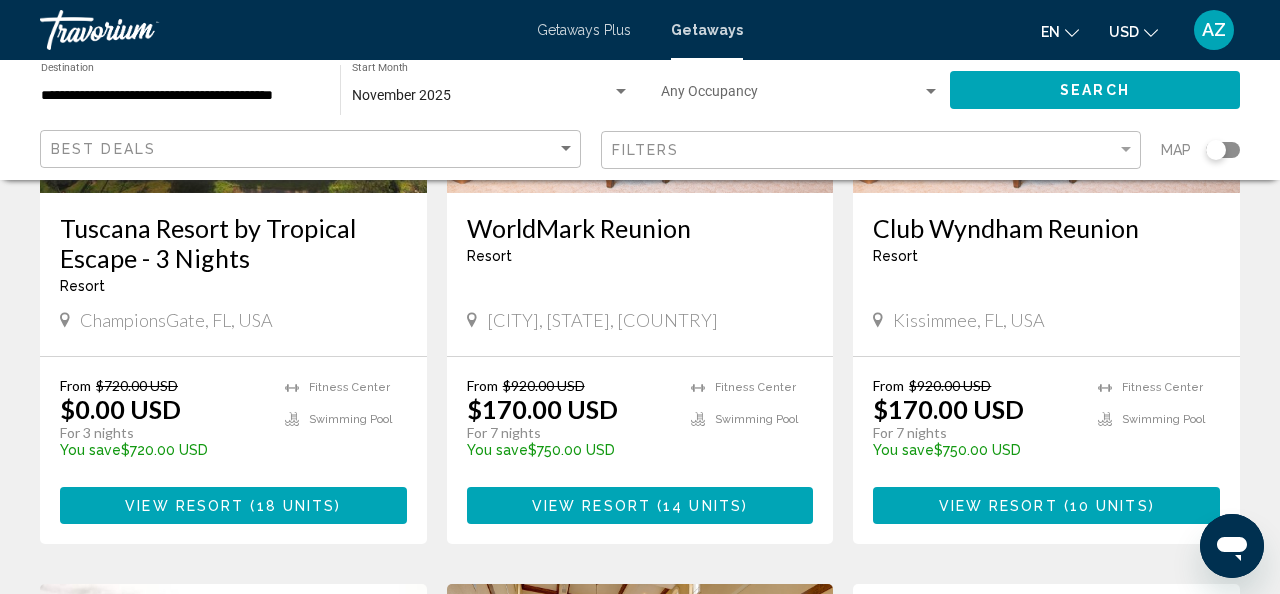 click on "14 units" at bounding box center (702, 506) 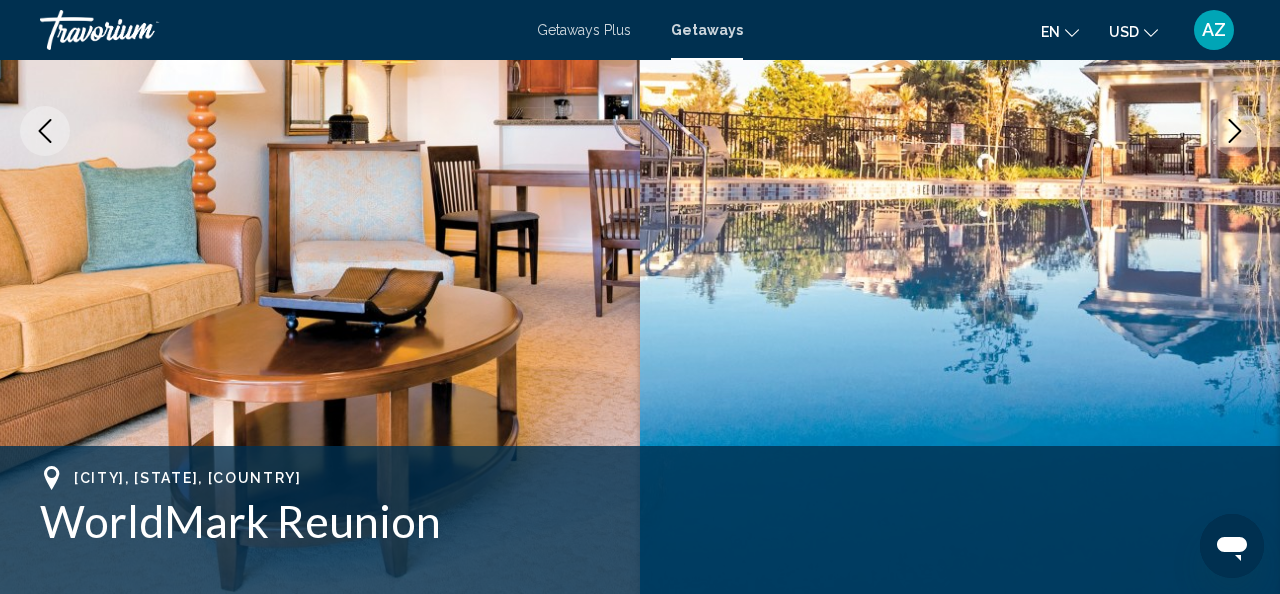 scroll, scrollTop: 396, scrollLeft: 0, axis: vertical 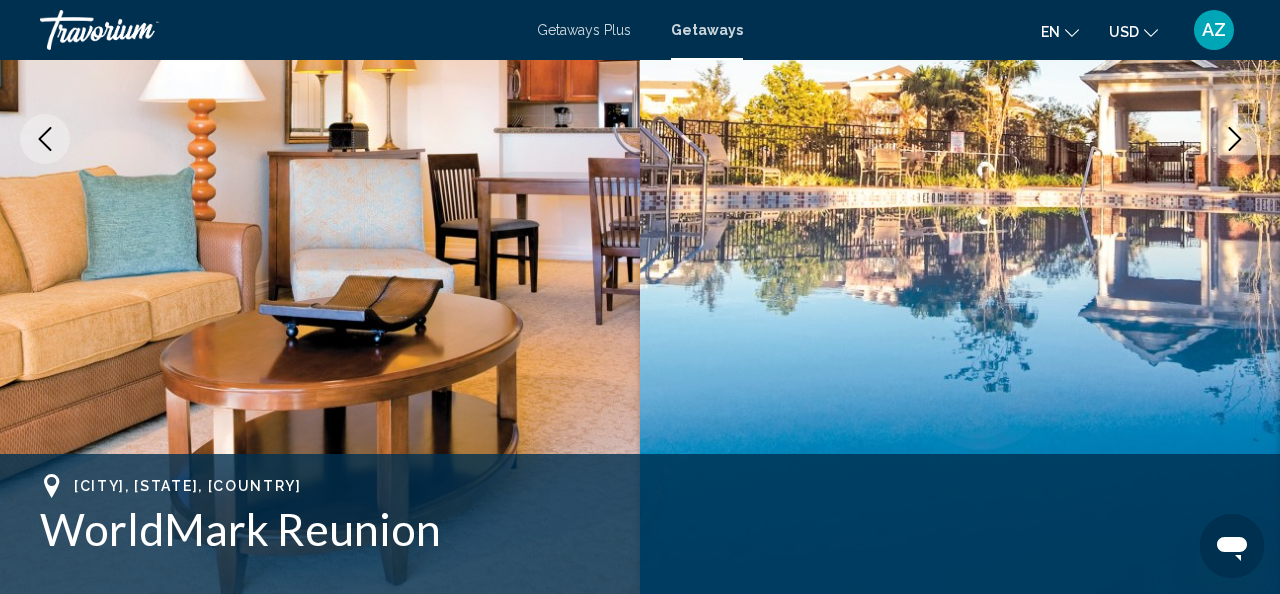 click 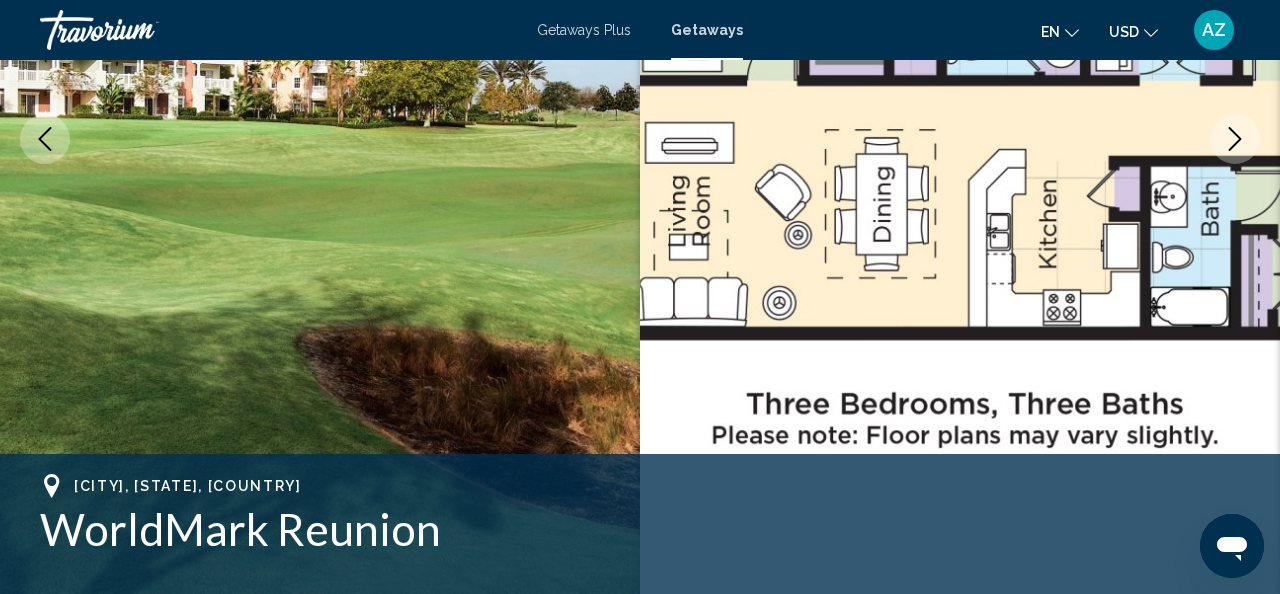 click 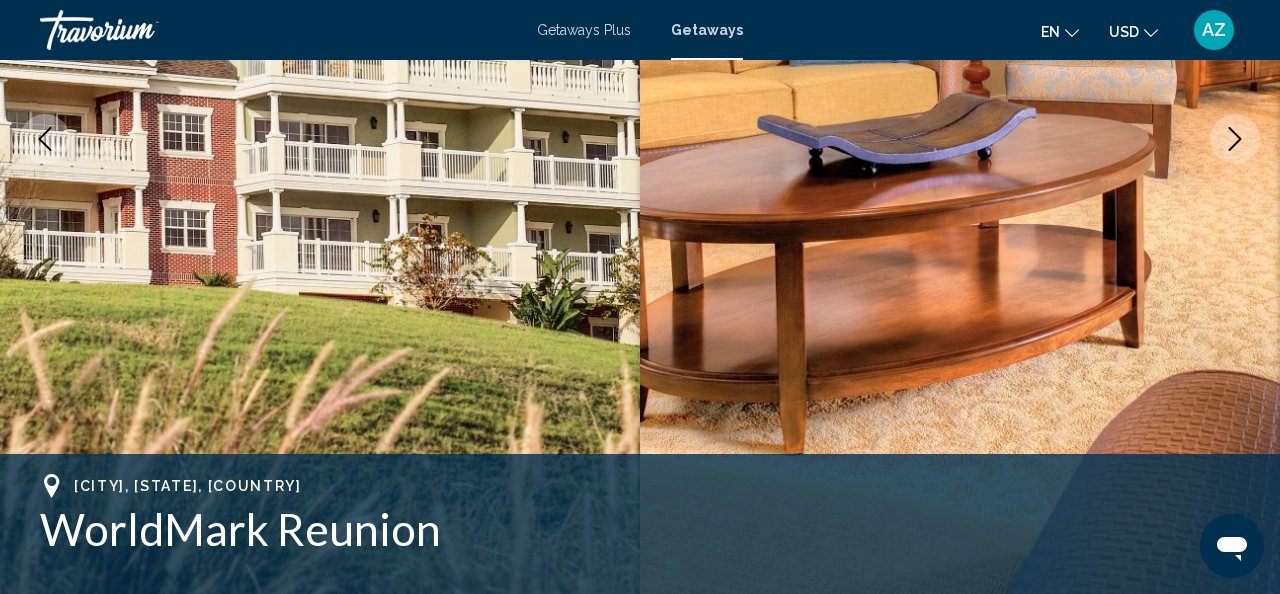 click 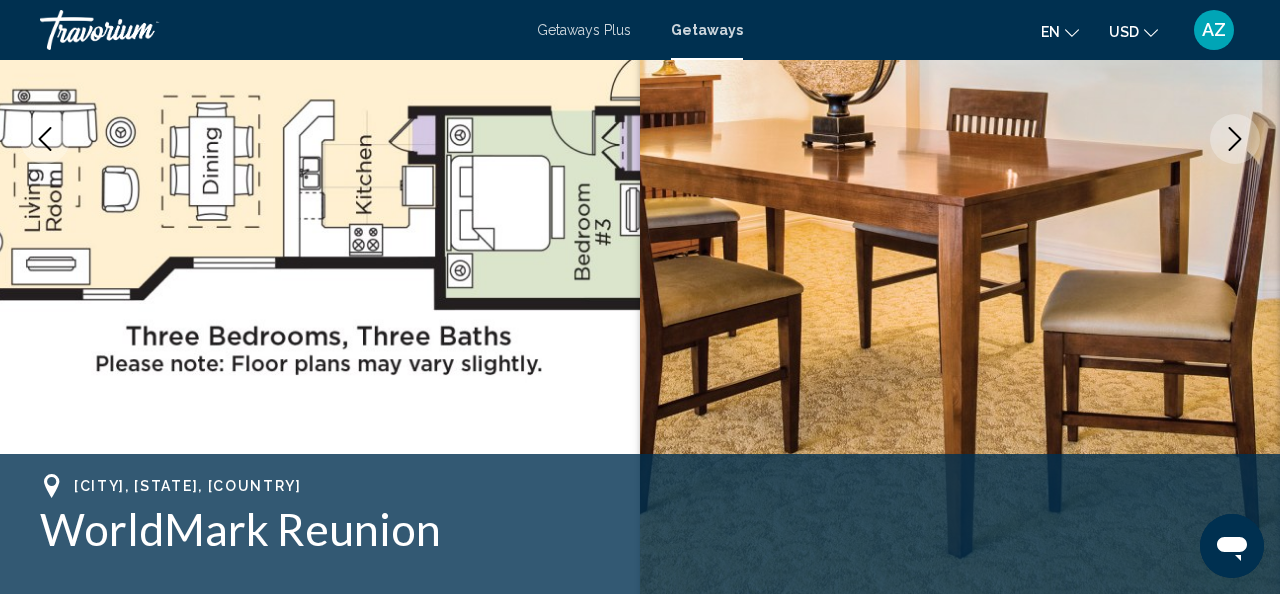 click 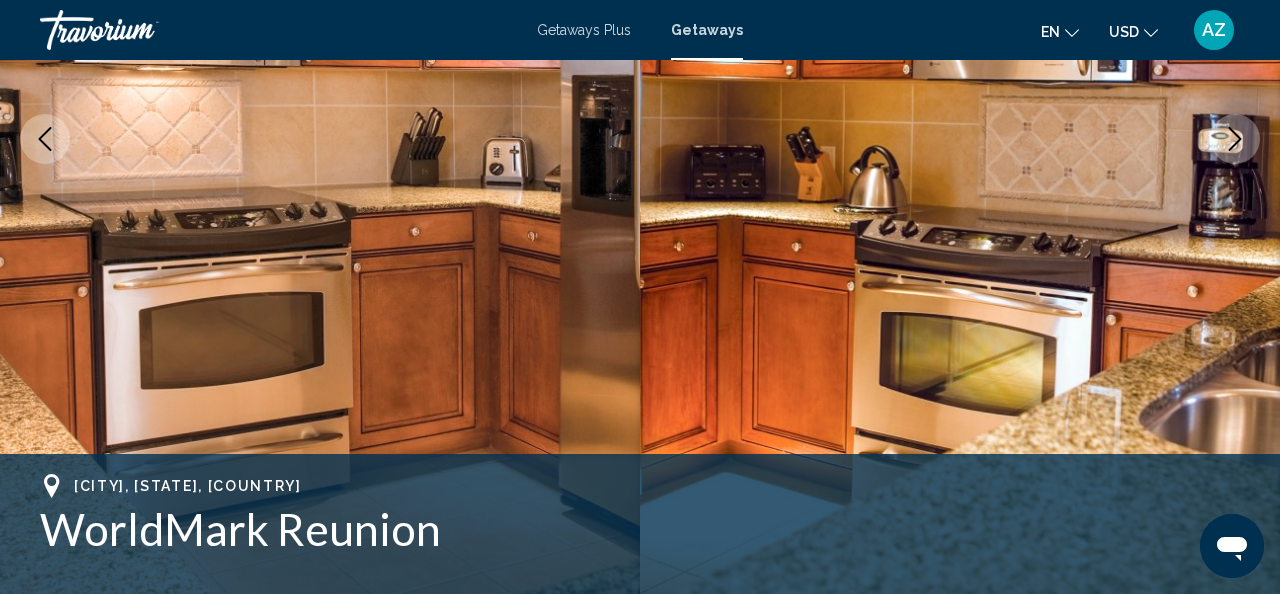 click 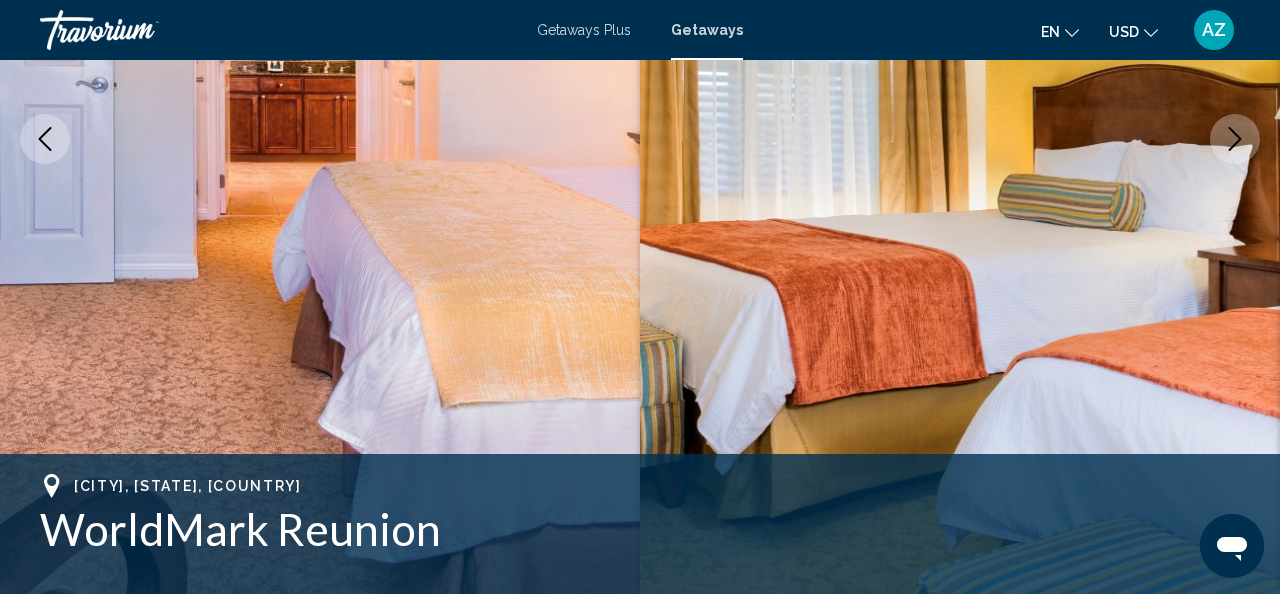 click 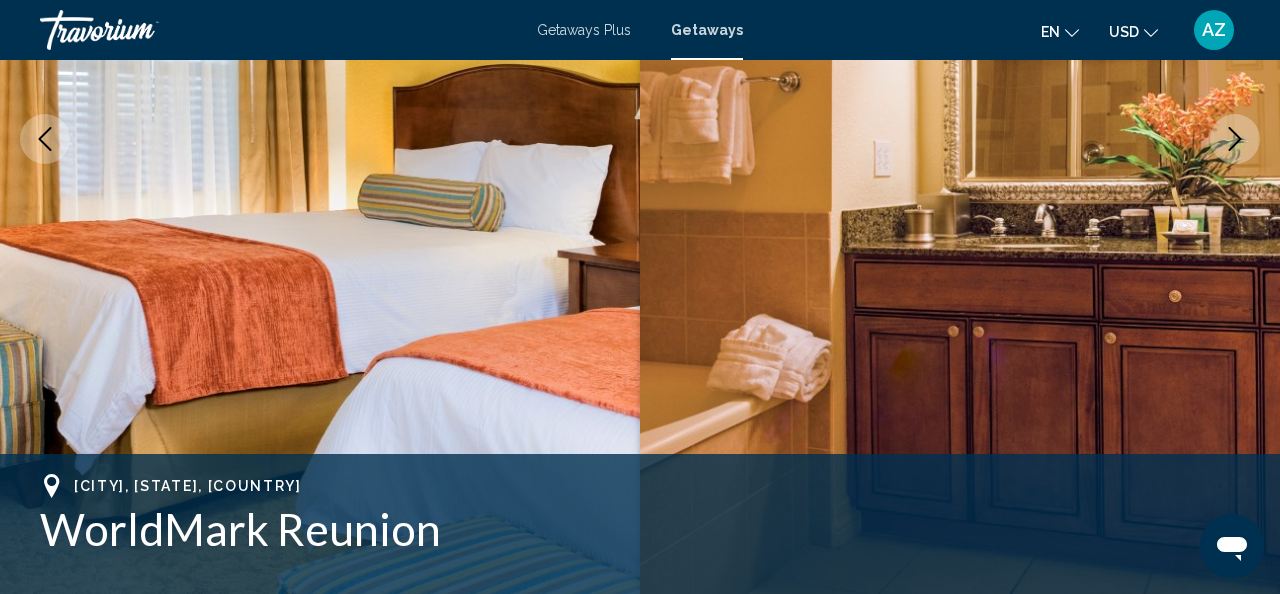 click 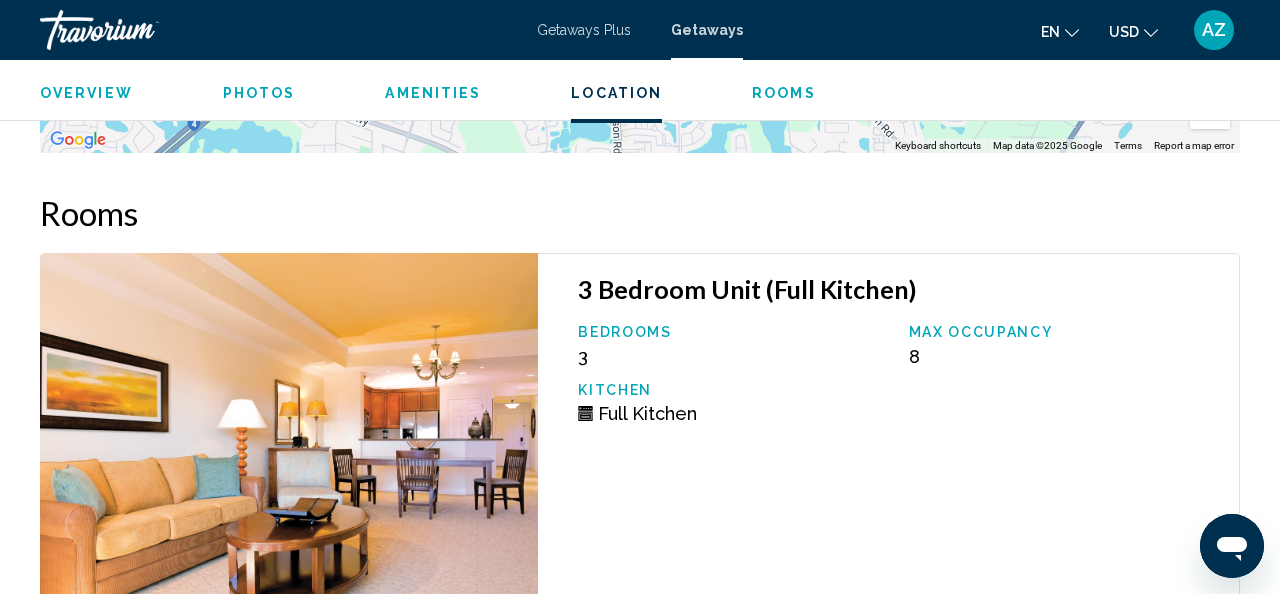 scroll, scrollTop: 3659, scrollLeft: 0, axis: vertical 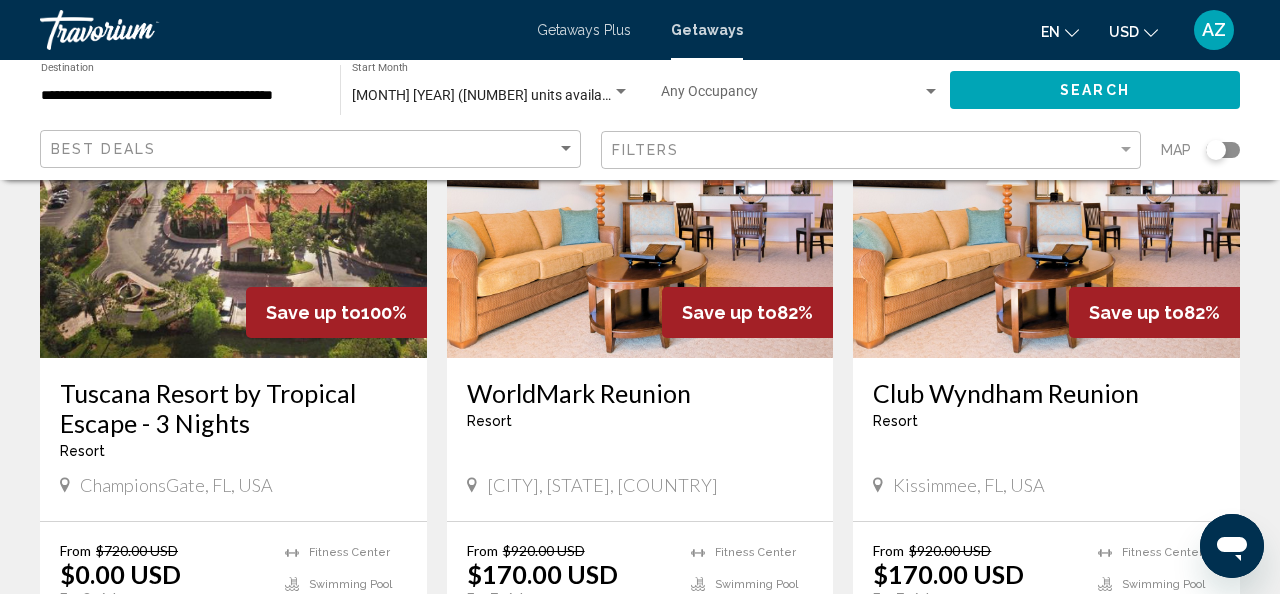 click at bounding box center (1046, 198) 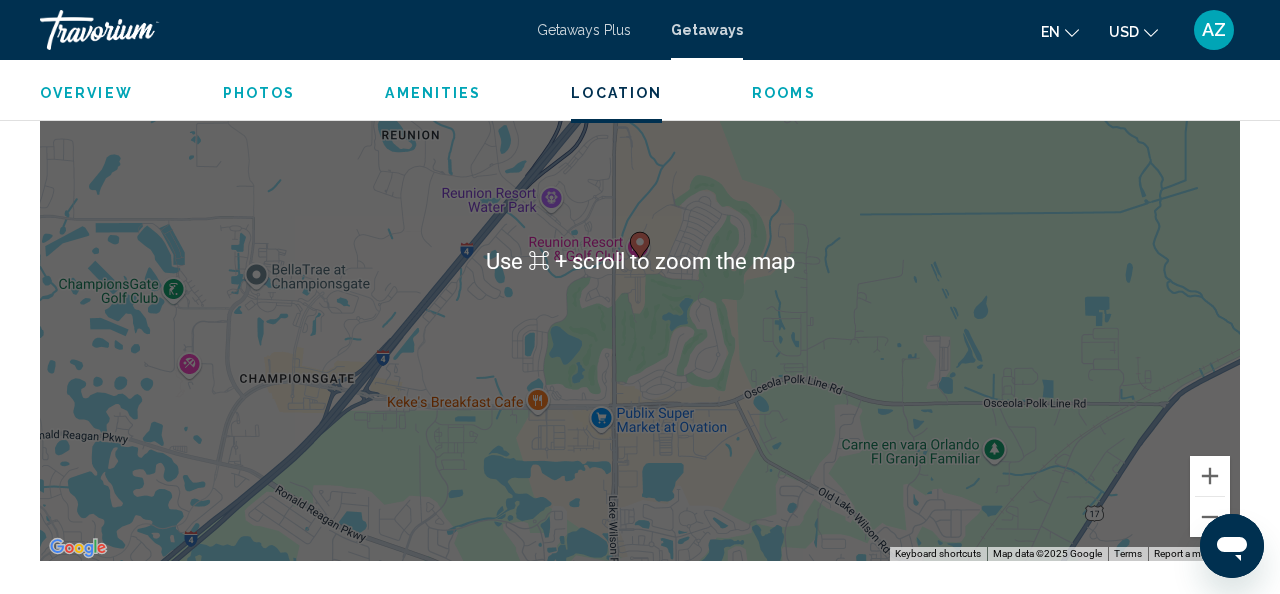 scroll, scrollTop: 3520, scrollLeft: 0, axis: vertical 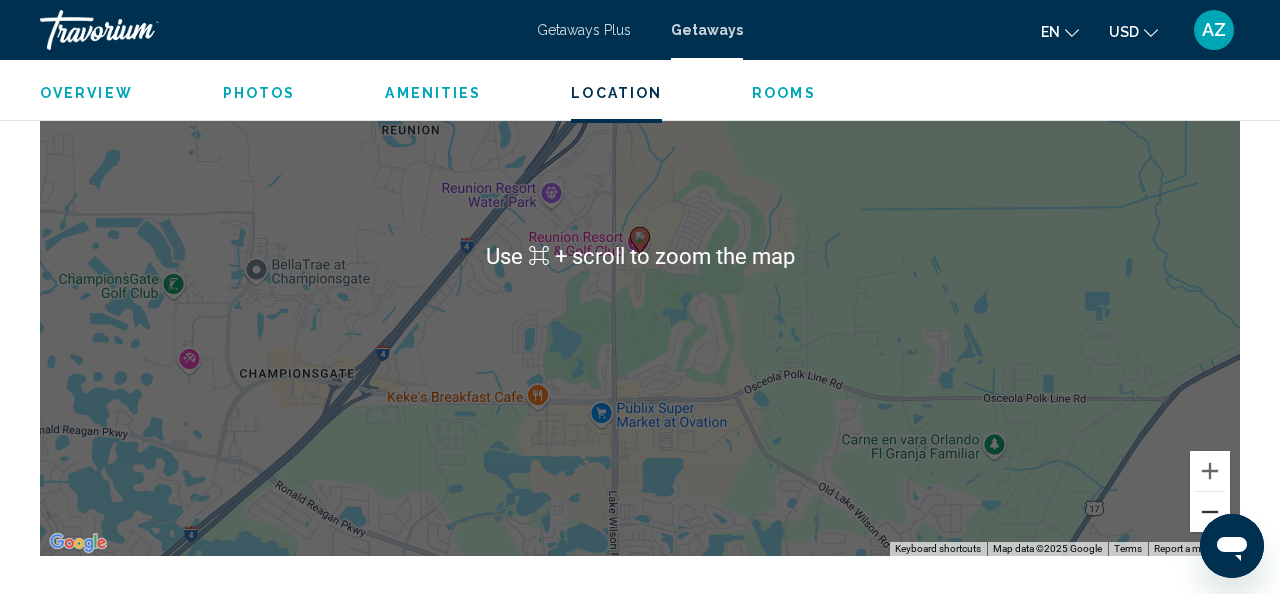 click at bounding box center [1210, 512] 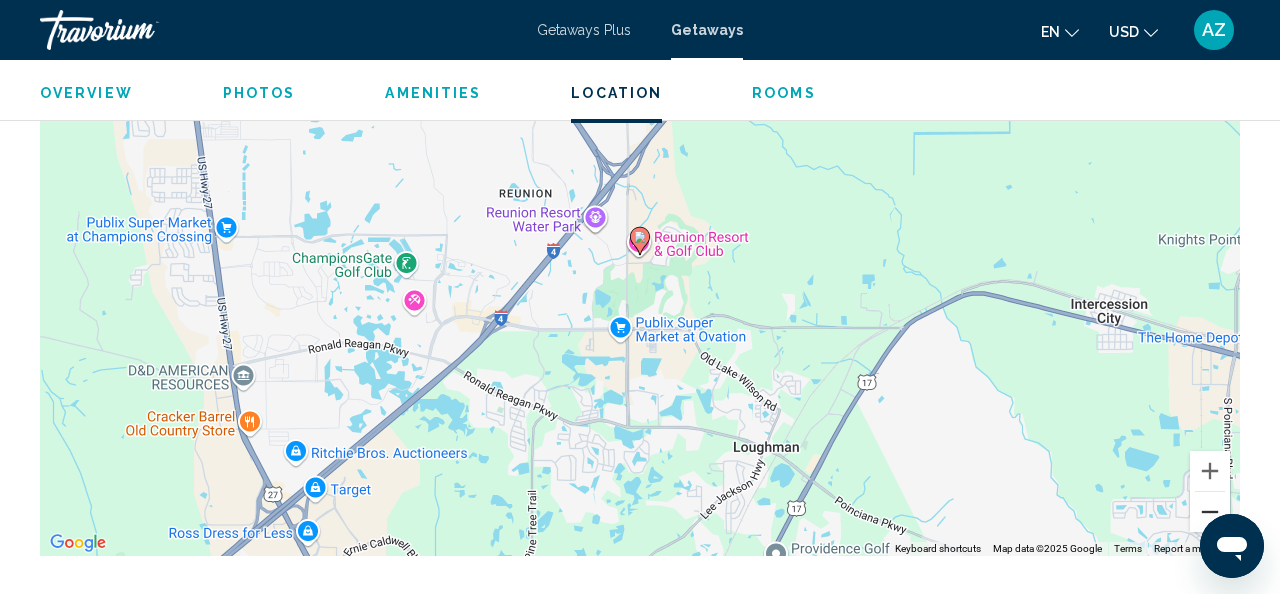 click at bounding box center (1210, 512) 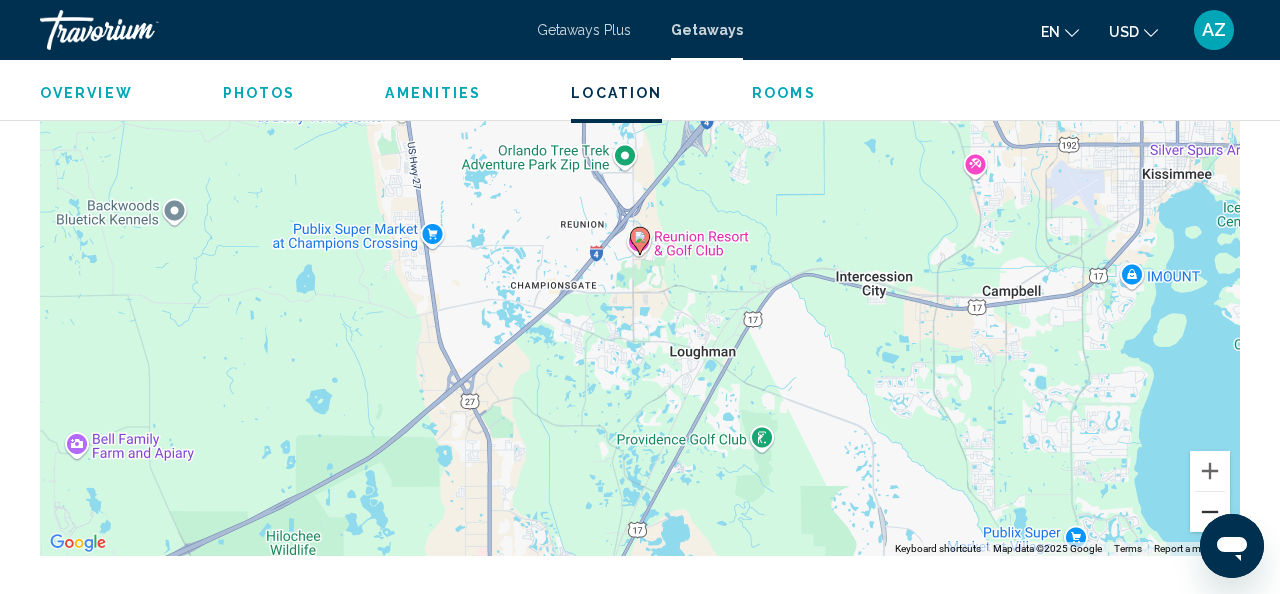 click at bounding box center [1210, 512] 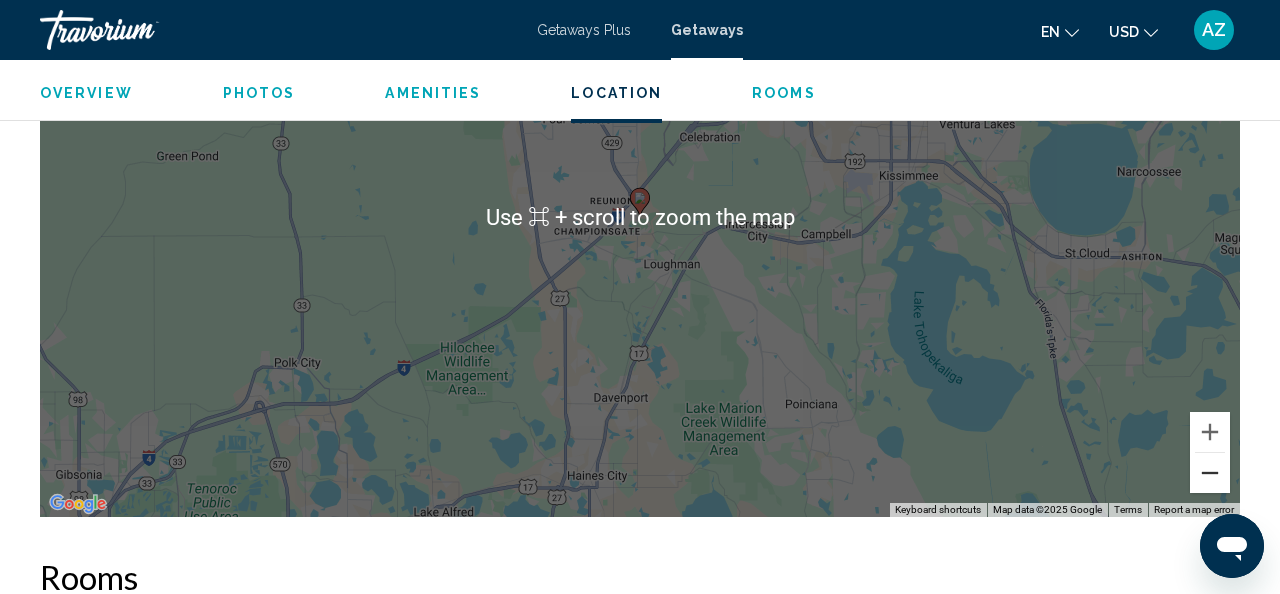 scroll, scrollTop: 3567, scrollLeft: 0, axis: vertical 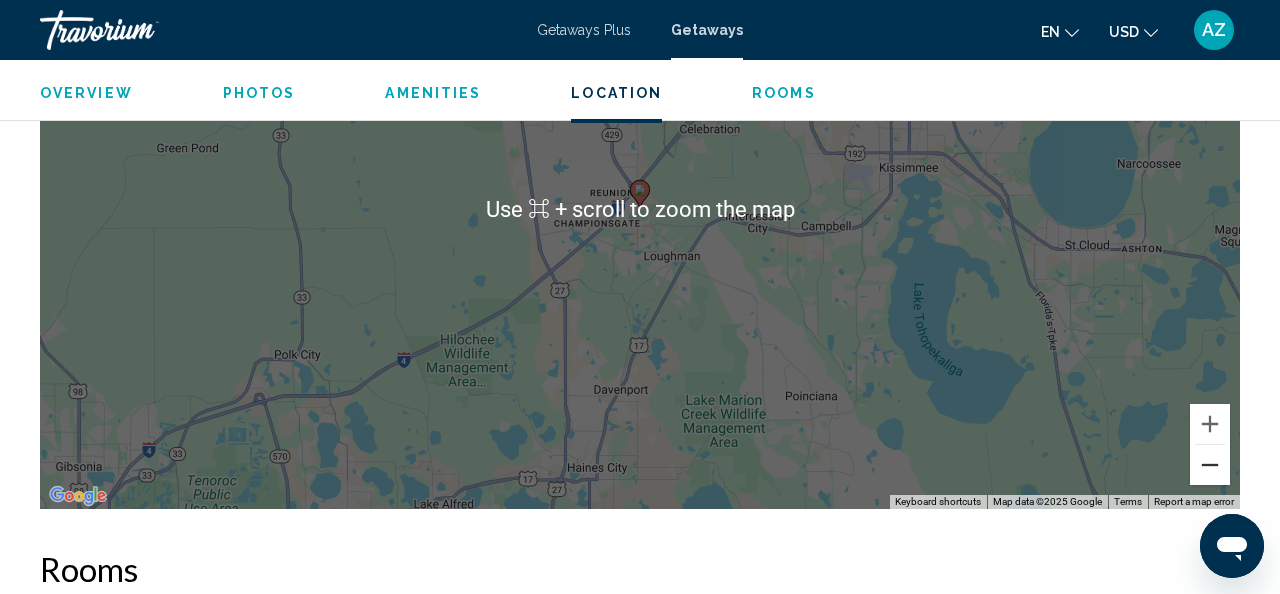 click at bounding box center [1210, 465] 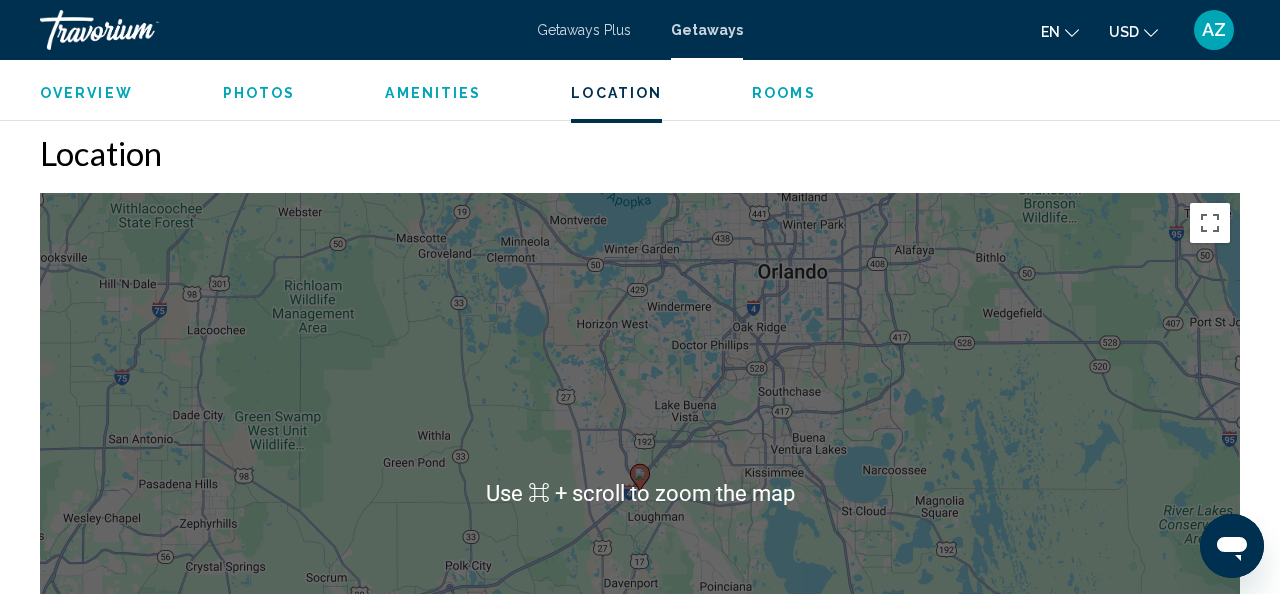 scroll, scrollTop: 3288, scrollLeft: 0, axis: vertical 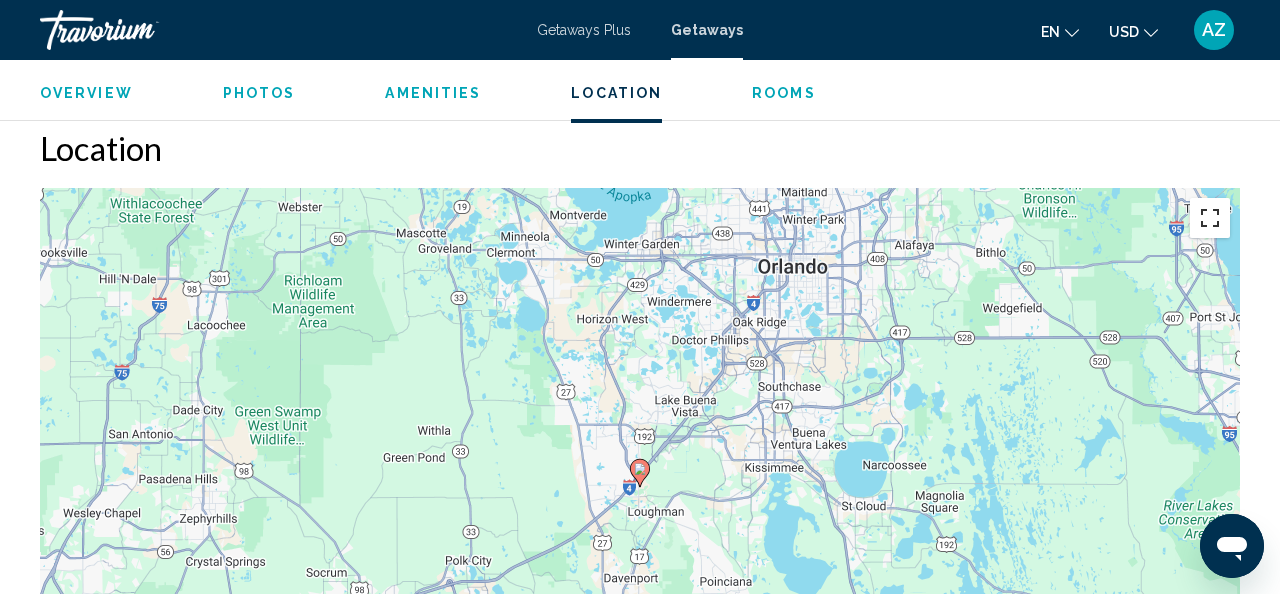click at bounding box center [1210, 218] 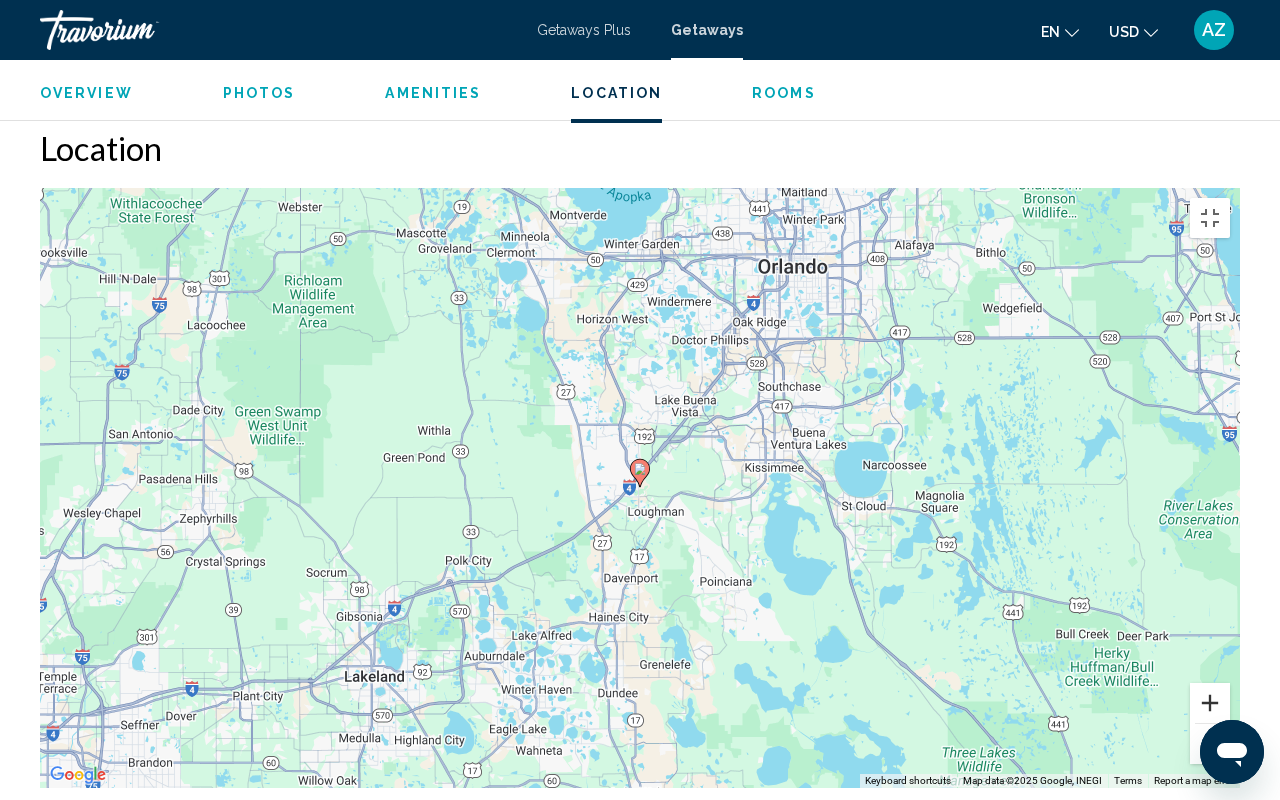 click at bounding box center (1210, 703) 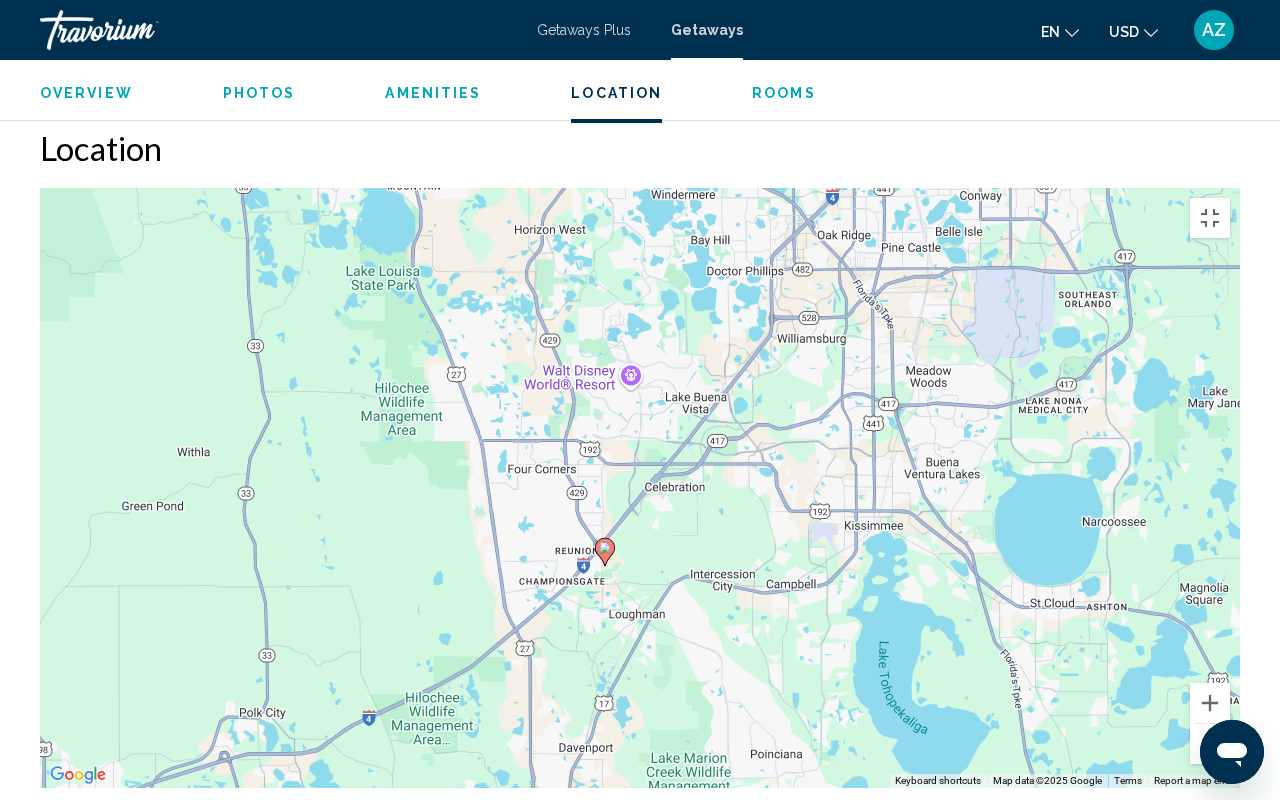 drag, startPoint x: 1024, startPoint y: 473, endPoint x: 988, endPoint y: 555, distance: 89.55445 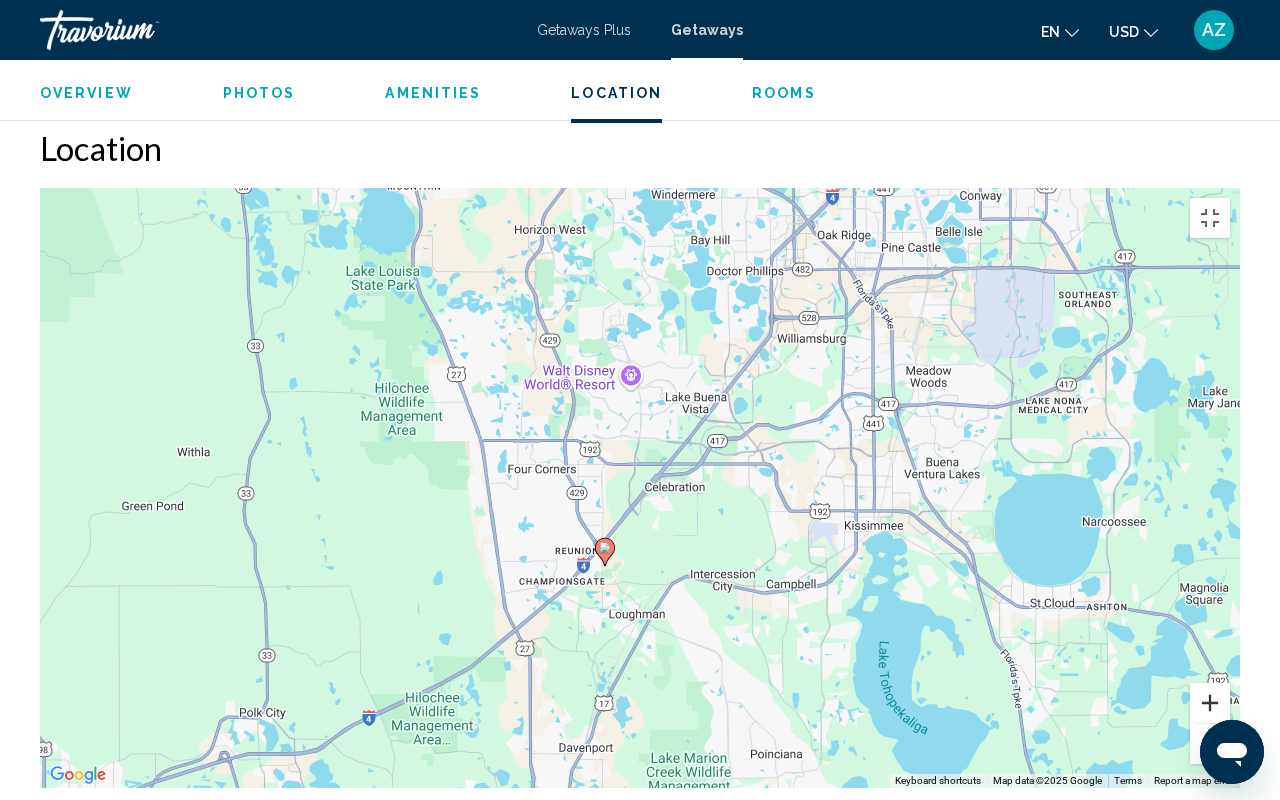 click at bounding box center (1210, 703) 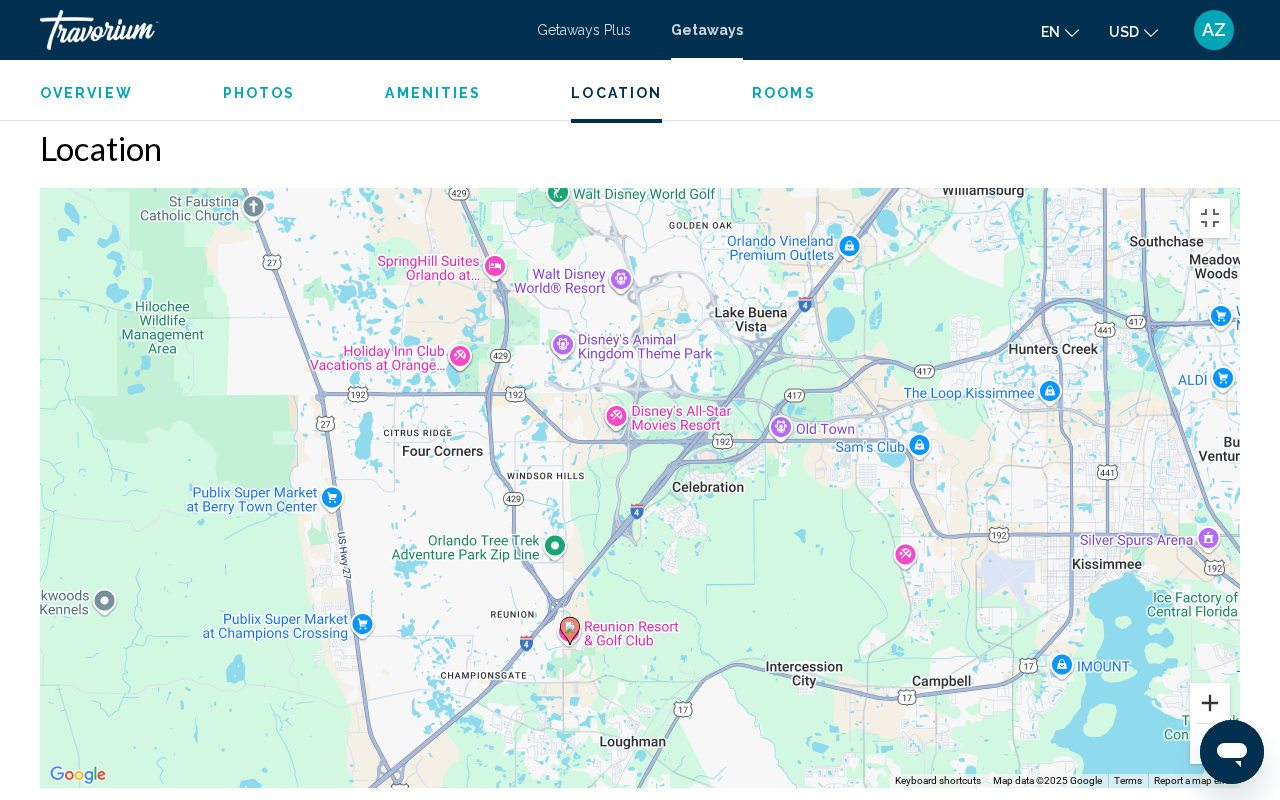 click at bounding box center [1210, 703] 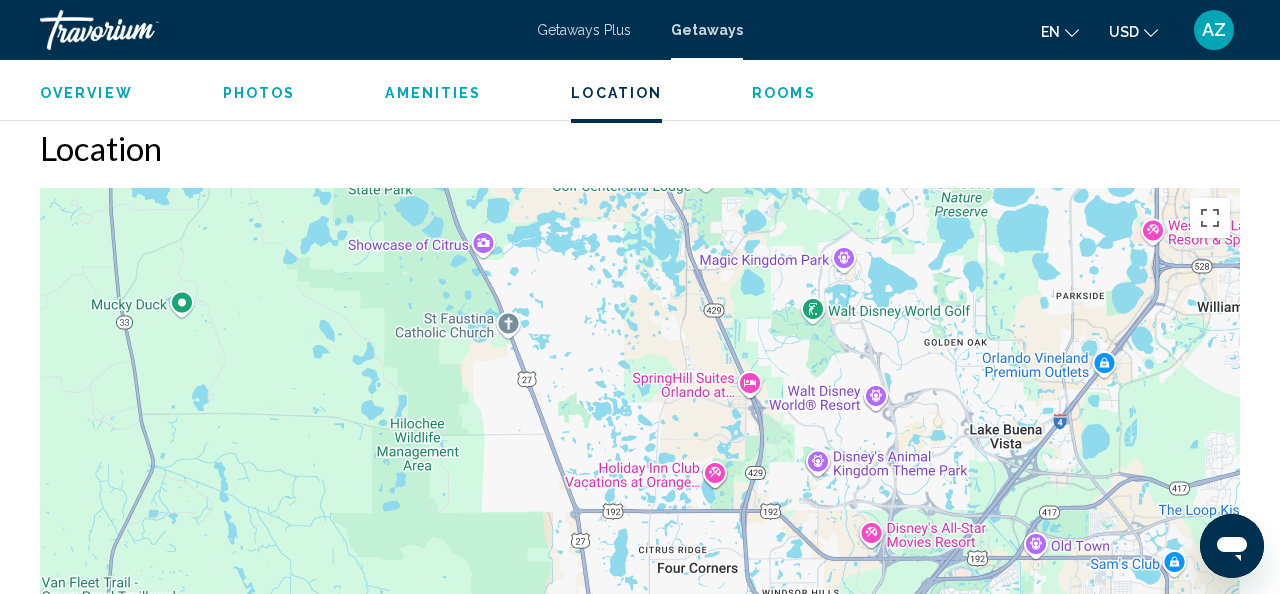 click on "Amenities" at bounding box center [433, 93] 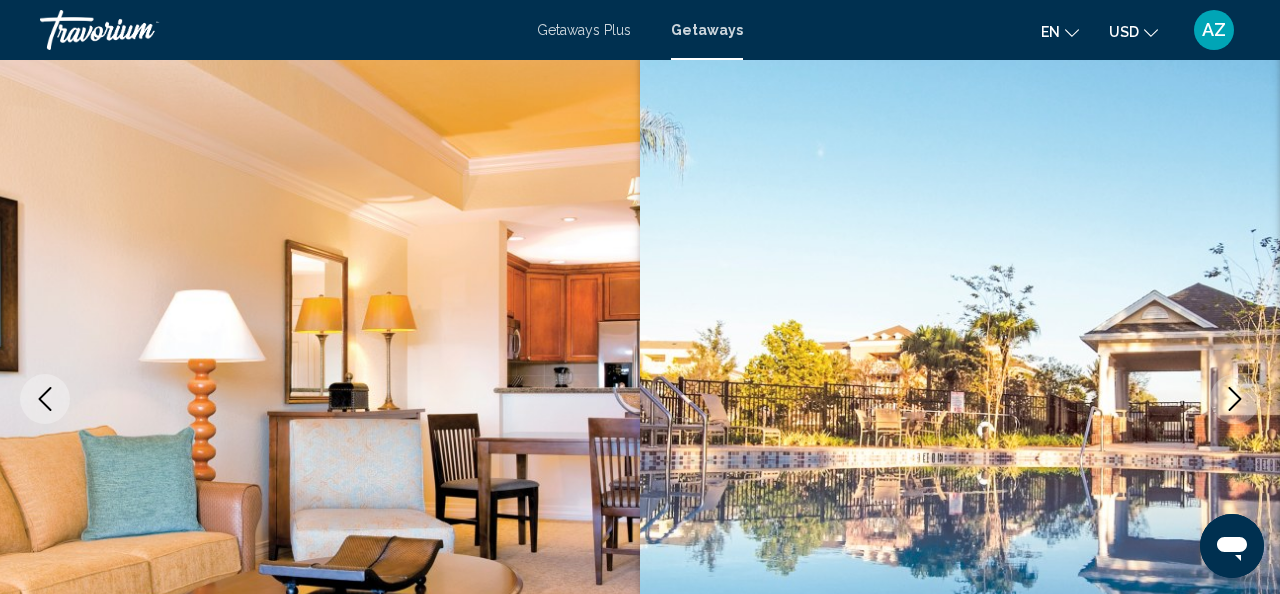 scroll, scrollTop: 133, scrollLeft: 0, axis: vertical 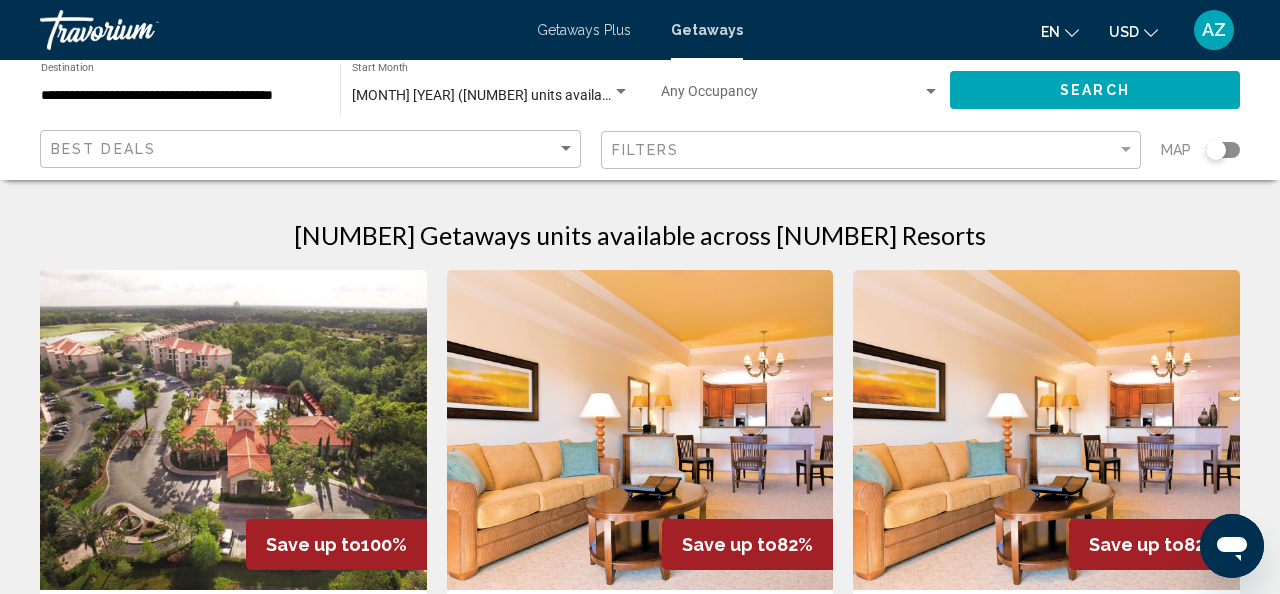 click on "Getaways Plus" at bounding box center [584, 30] 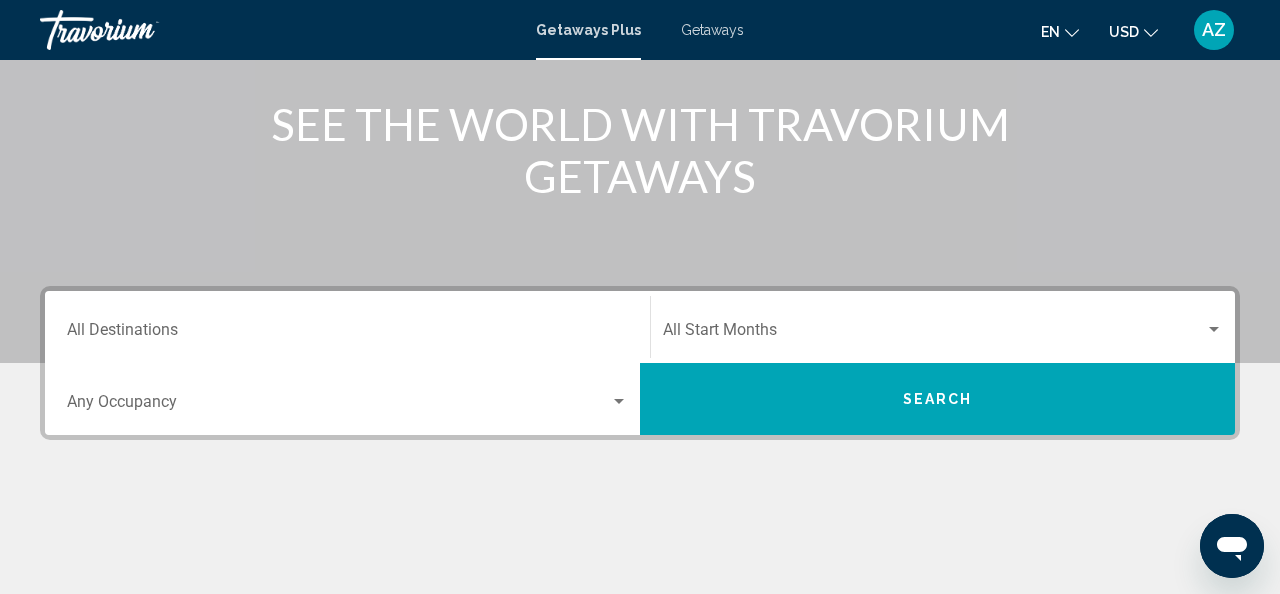 scroll, scrollTop: 241, scrollLeft: 0, axis: vertical 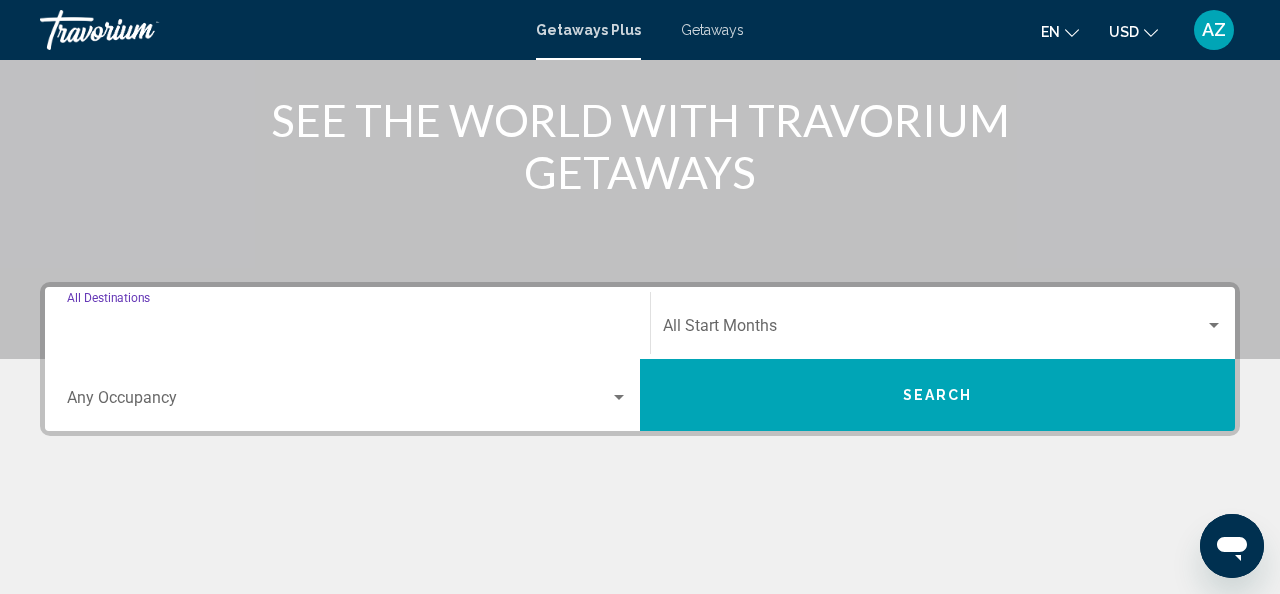 click on "Destination All Destinations" at bounding box center [347, 330] 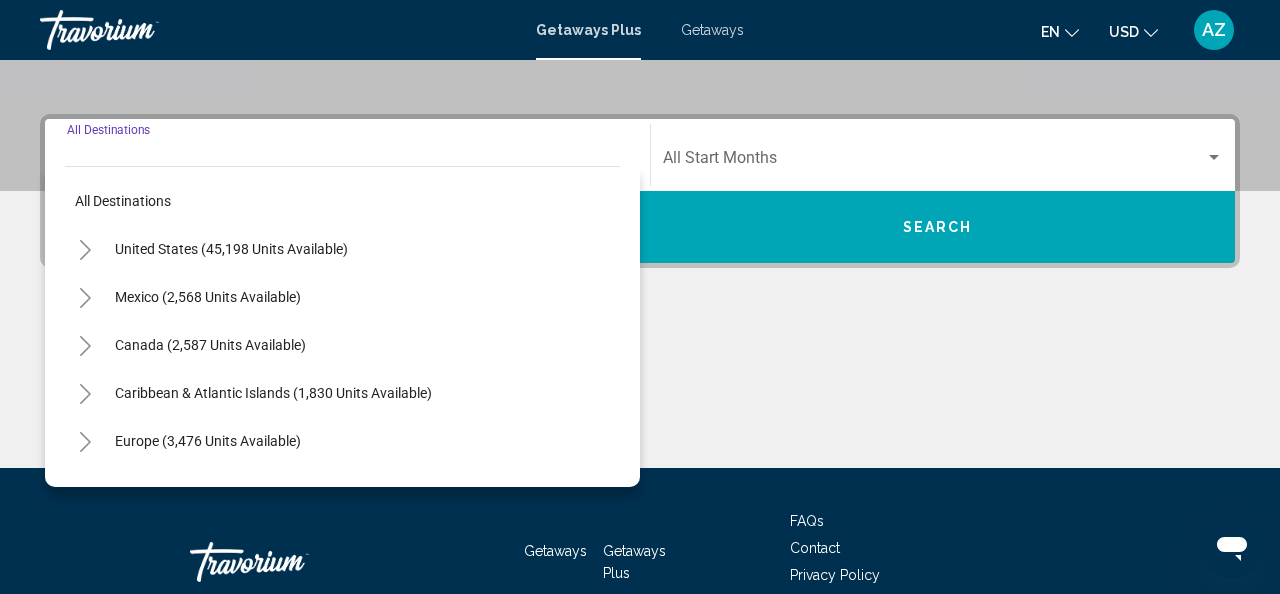 scroll, scrollTop: 458, scrollLeft: 0, axis: vertical 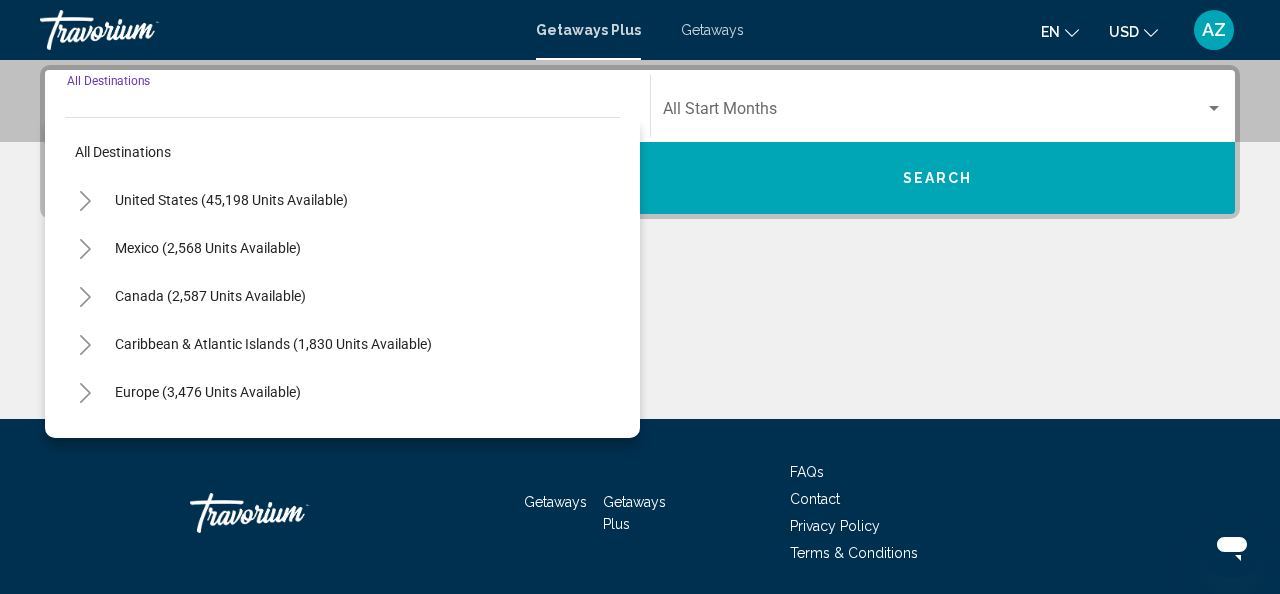 click 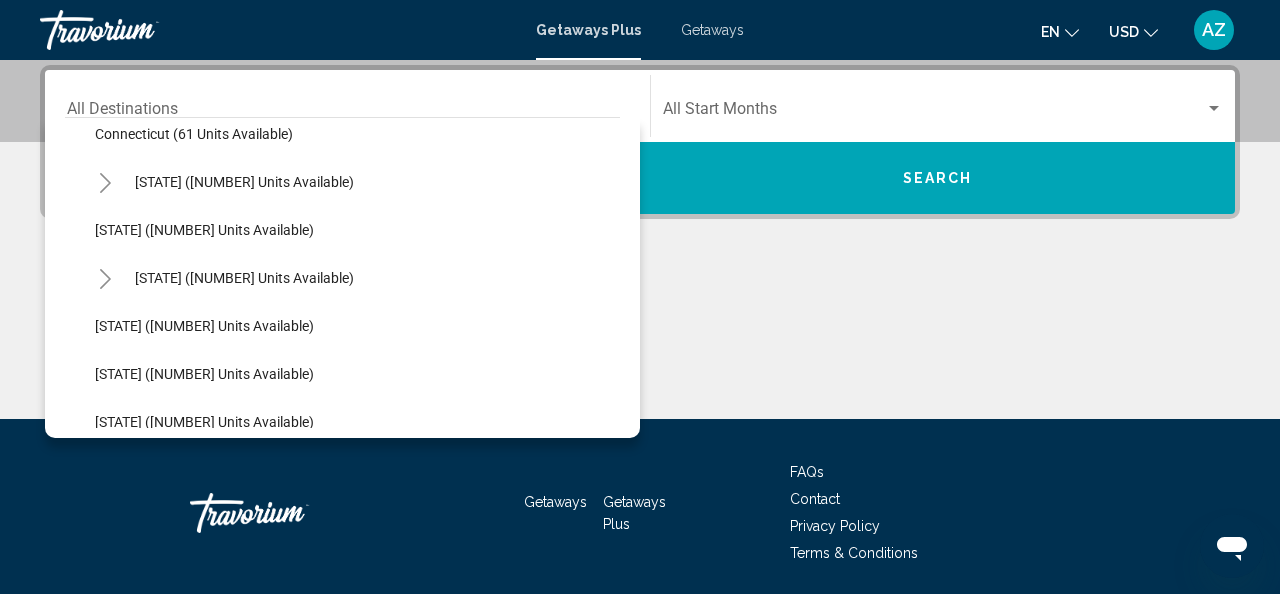 scroll, scrollTop: 310, scrollLeft: 0, axis: vertical 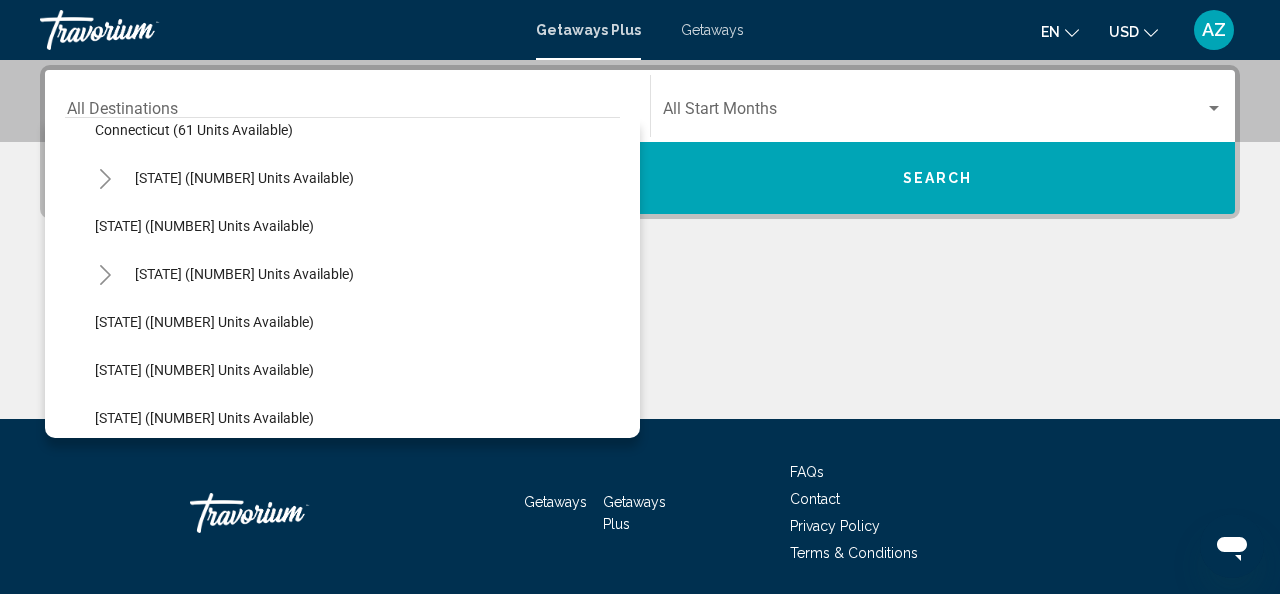 click 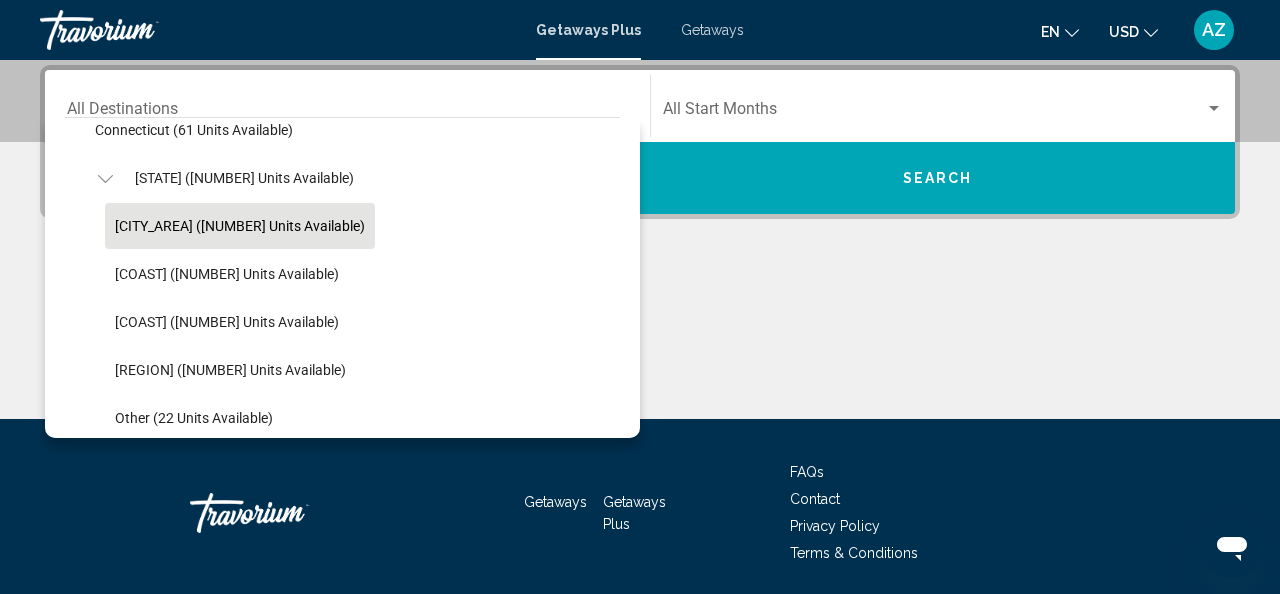 click on "[CITY_AREA] ([NUMBER] units available)" 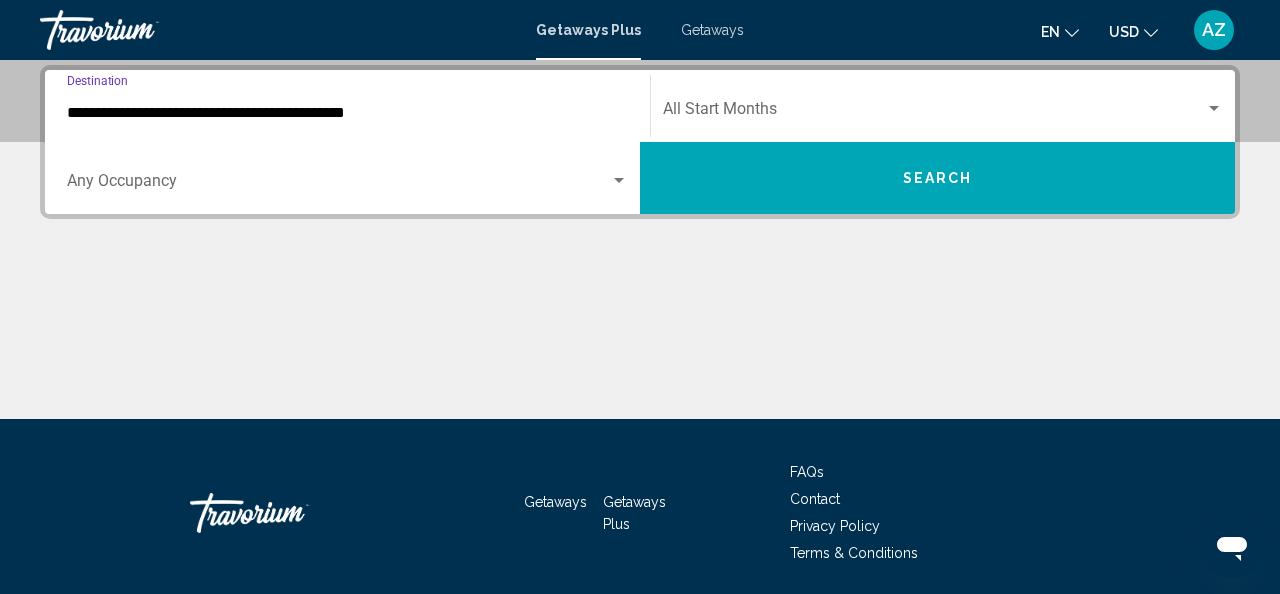 click on "Start Month All Start Months" 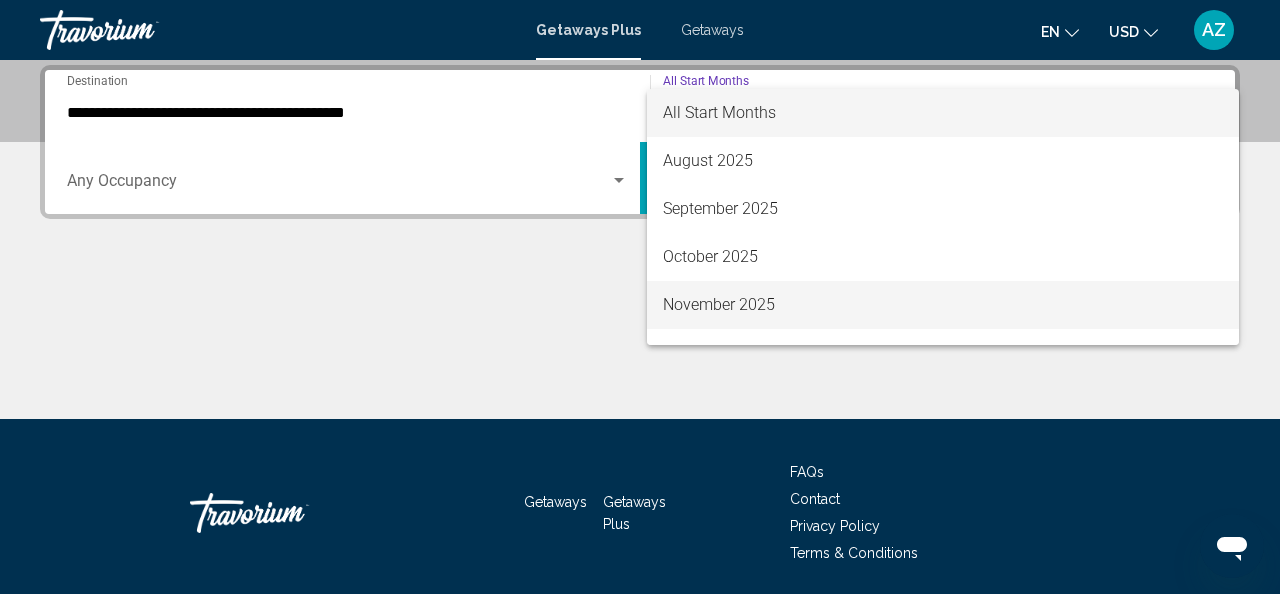 click on "November 2025" at bounding box center [943, 305] 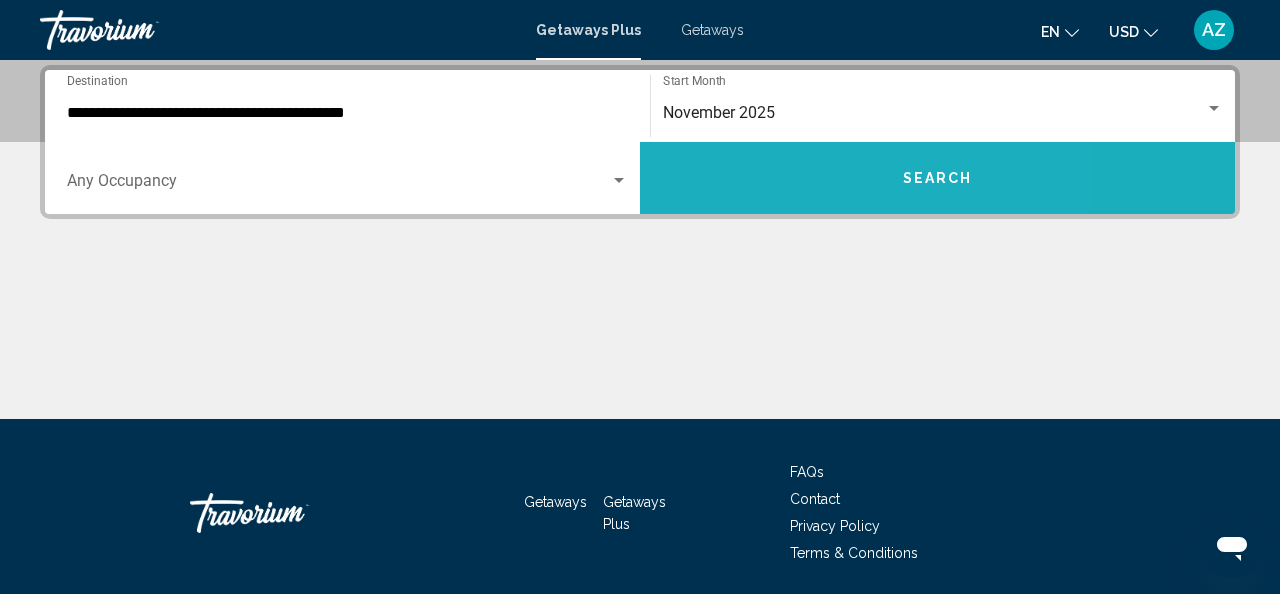 click on "Search" at bounding box center (937, 178) 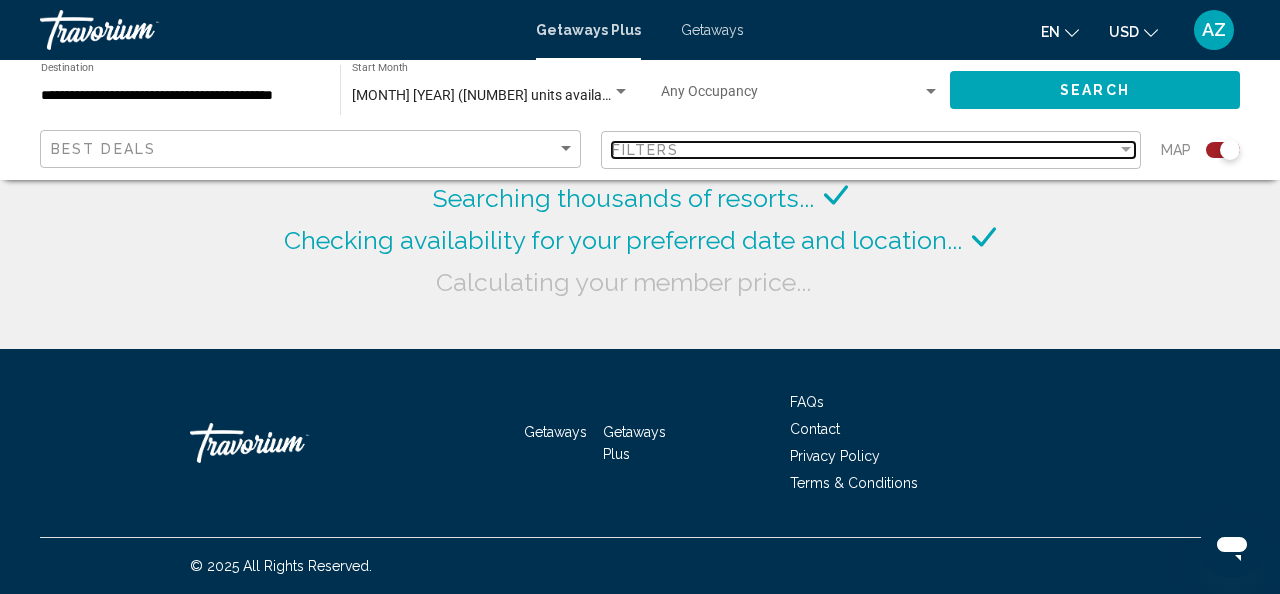 click on "Filters" at bounding box center [865, 150] 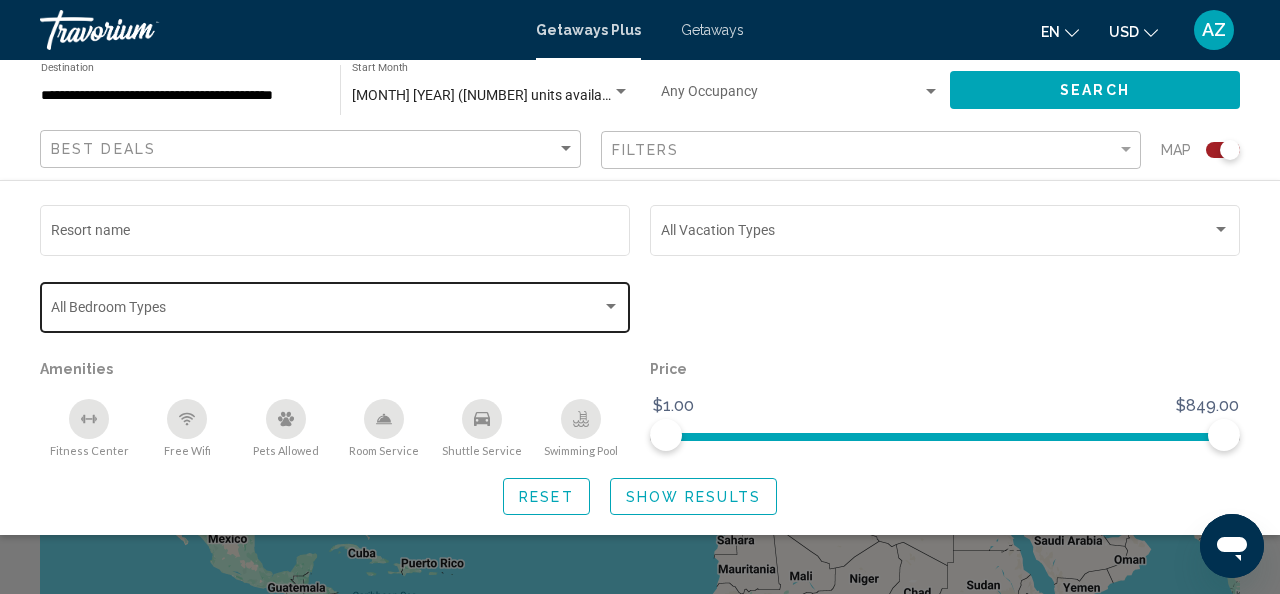 click on "Bedroom Types All Bedroom Types" 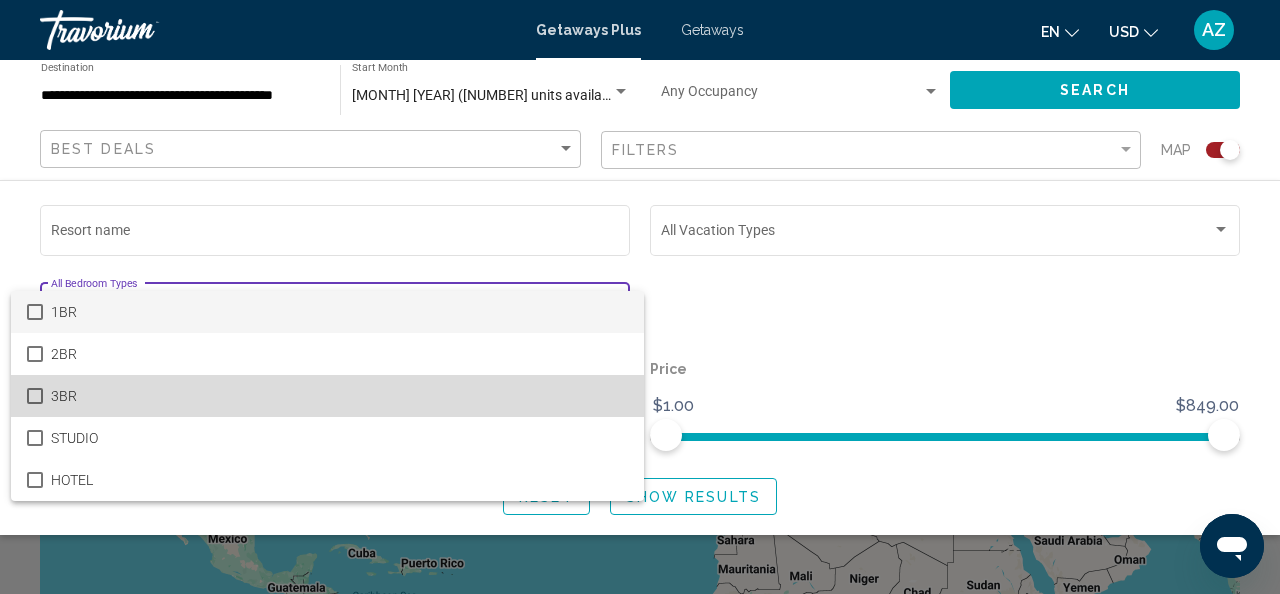 click on "3BR" at bounding box center (339, 396) 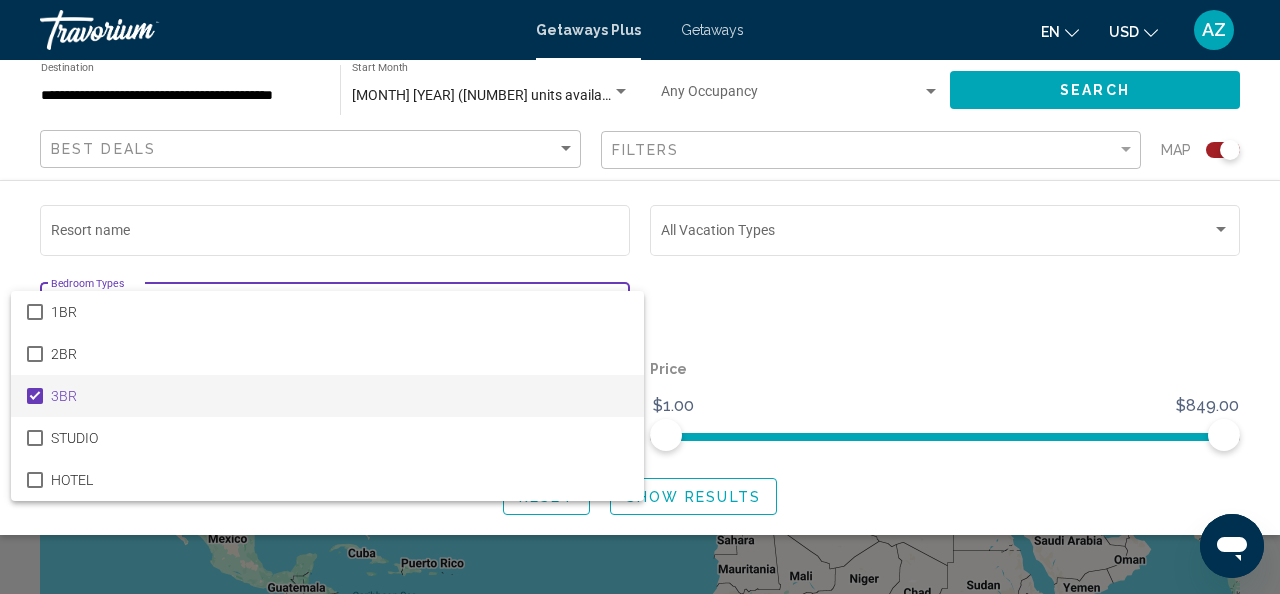 click at bounding box center [640, 297] 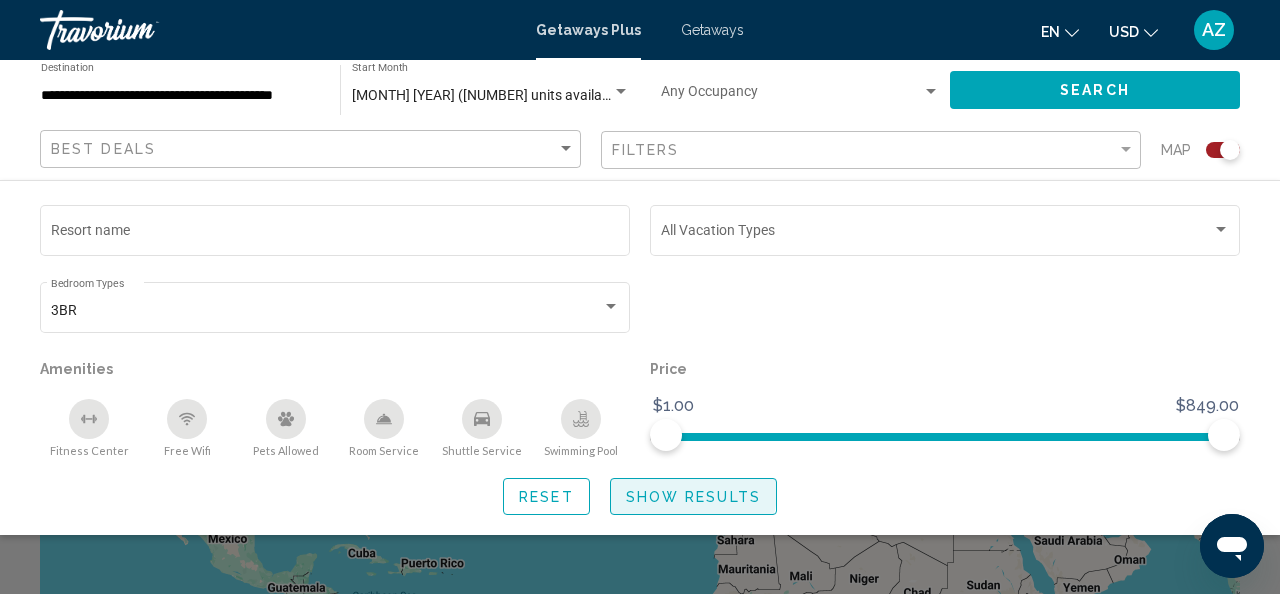 click on "Show Results" 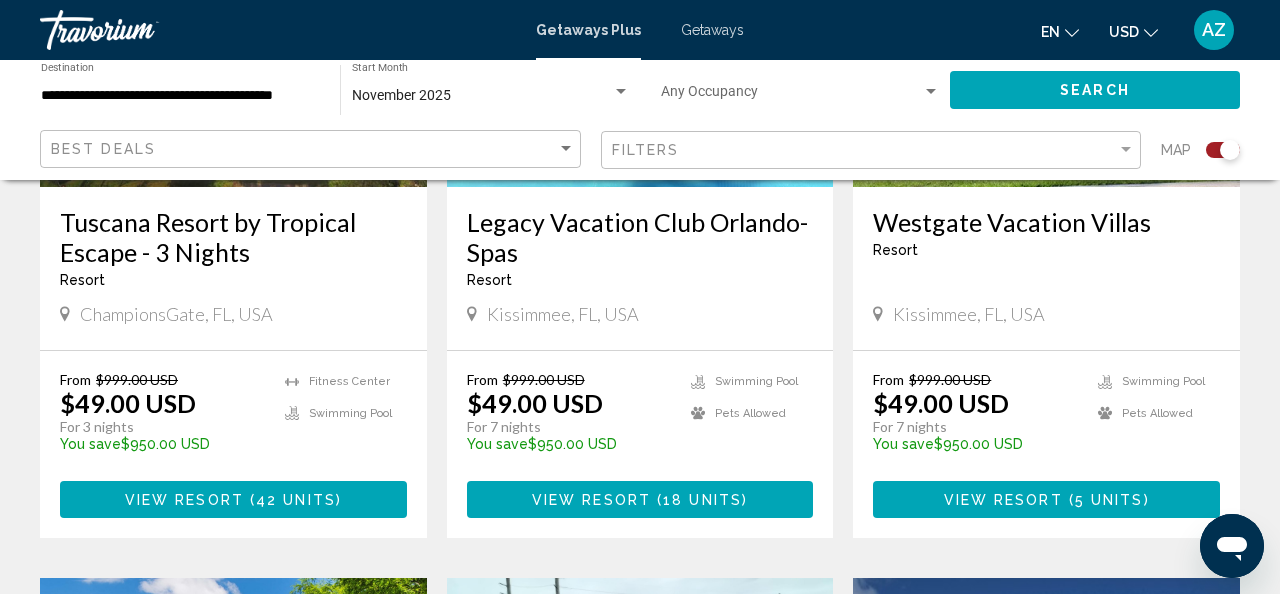 scroll, scrollTop: 1029, scrollLeft: 0, axis: vertical 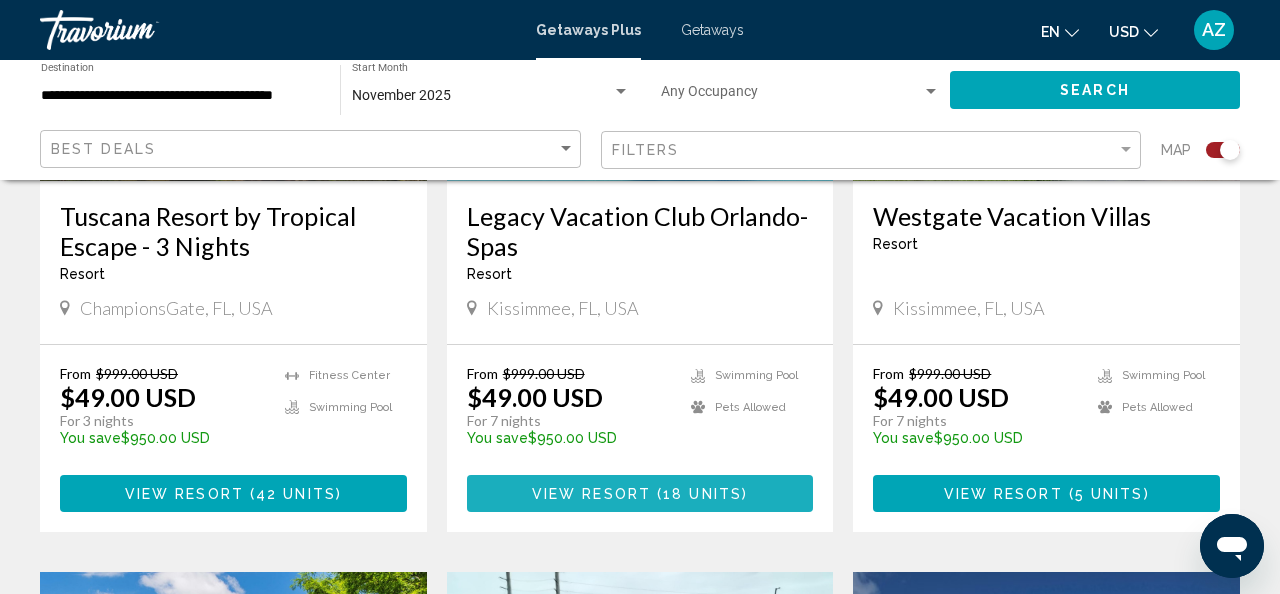 click on "( 18 units )" at bounding box center (699, 494) 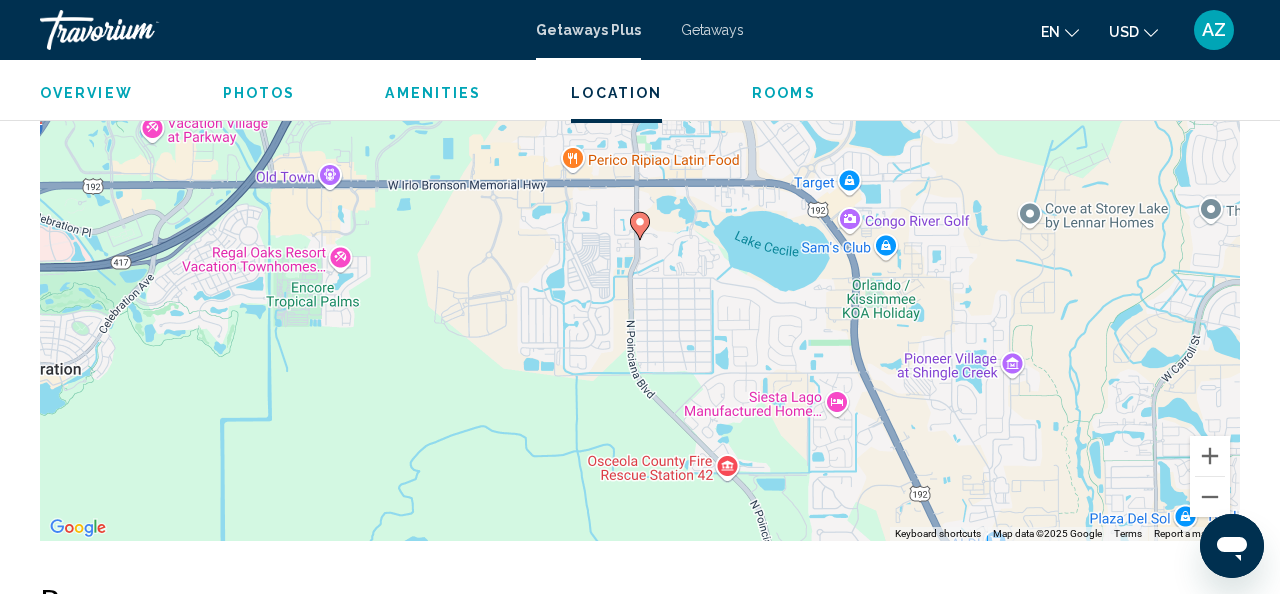 scroll, scrollTop: 3822, scrollLeft: 0, axis: vertical 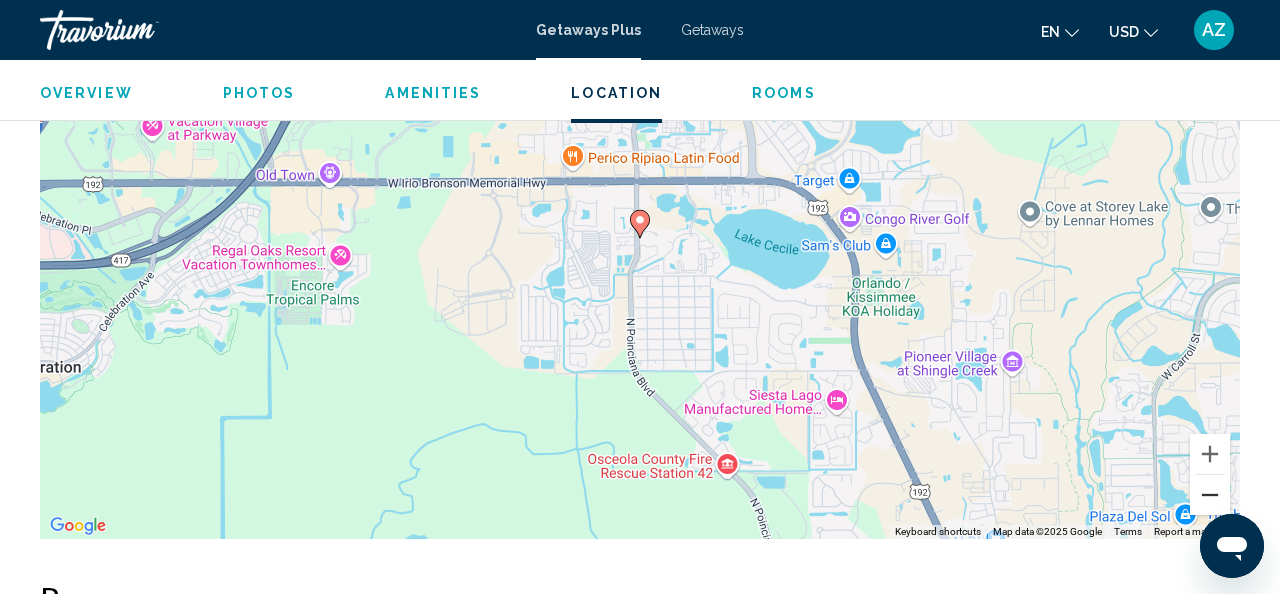 click at bounding box center (1210, 495) 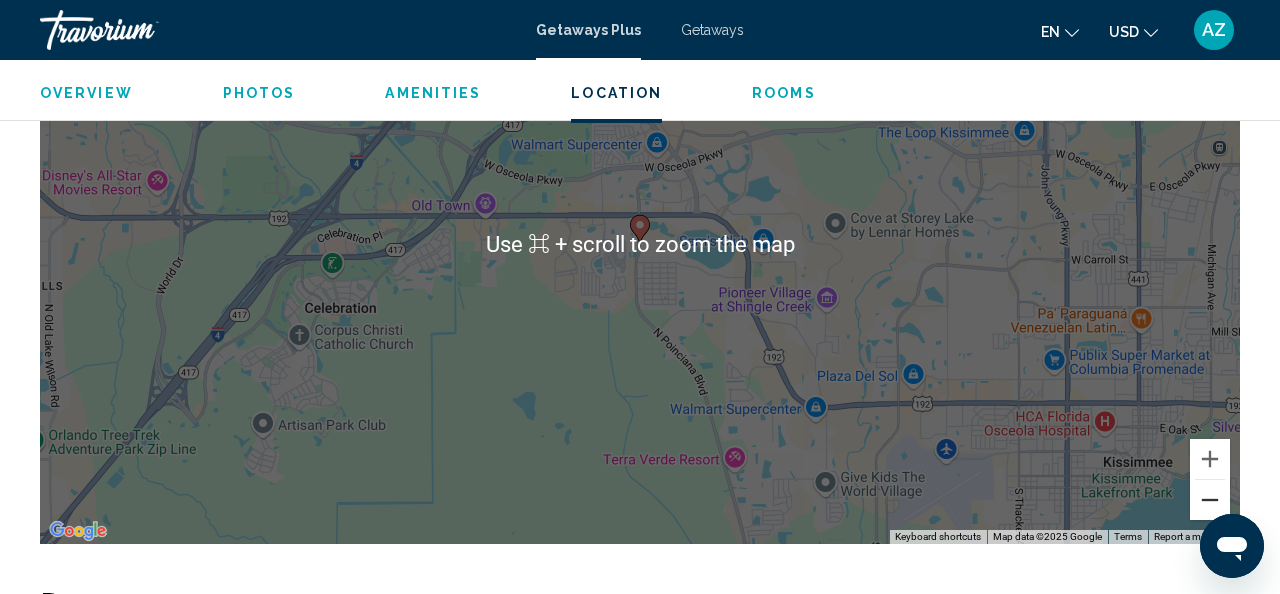 scroll, scrollTop: 3821, scrollLeft: 0, axis: vertical 